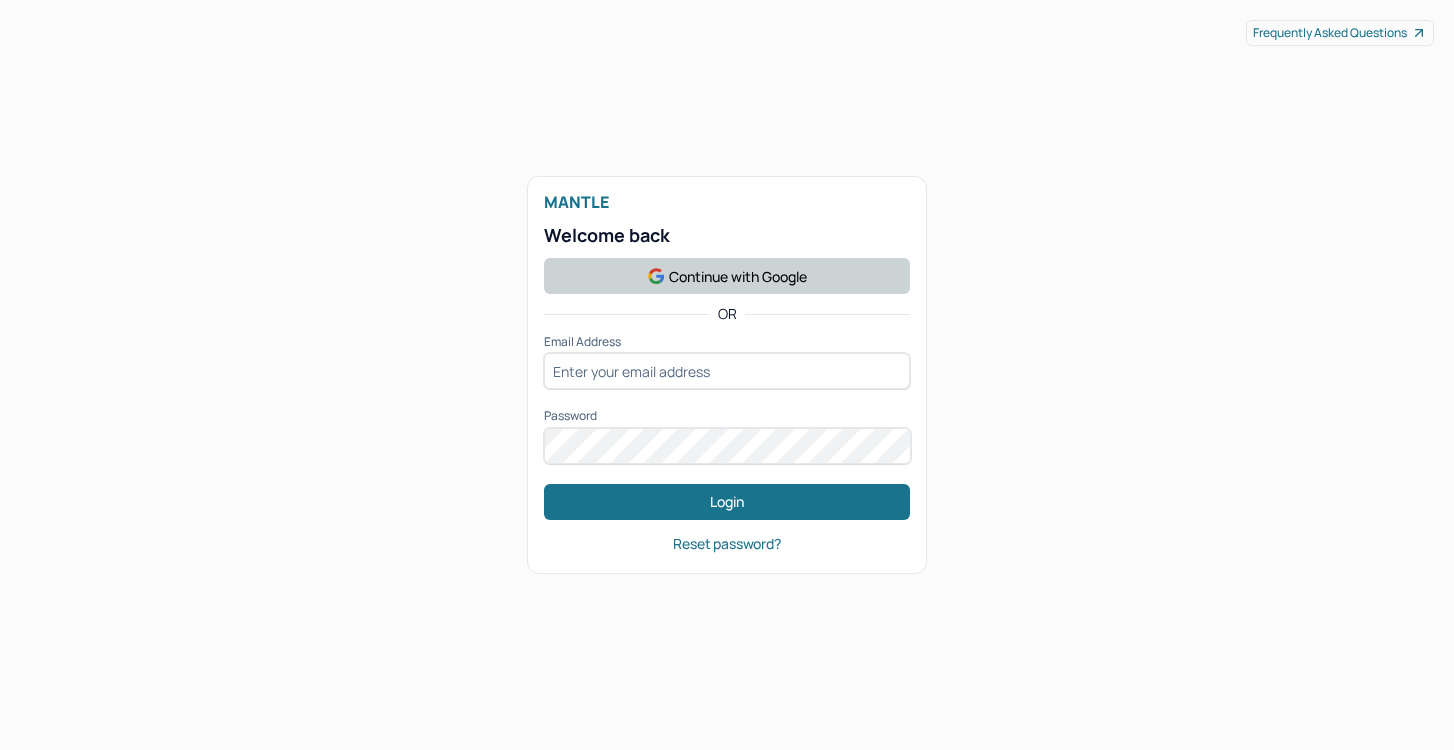 scroll, scrollTop: 0, scrollLeft: 0, axis: both 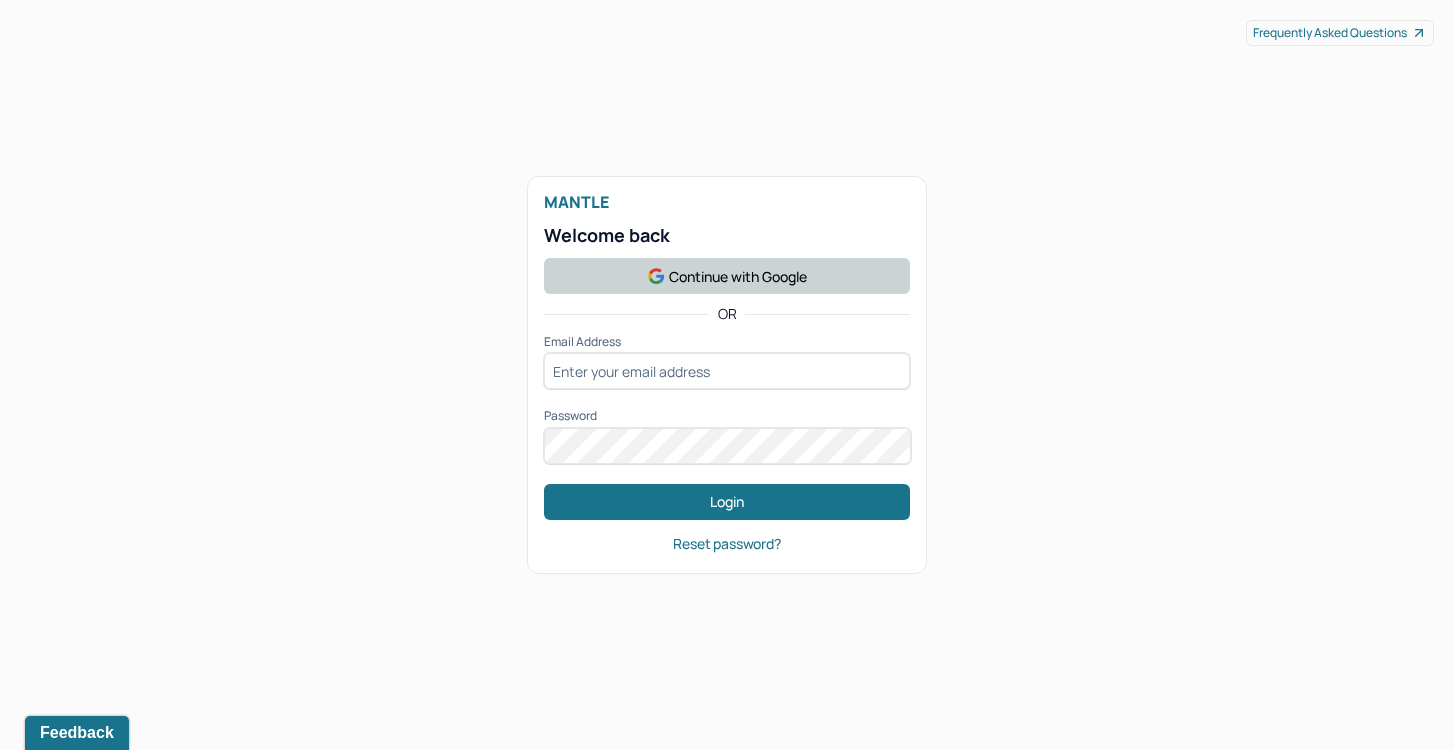 click on "Continue with Google" at bounding box center (727, 276) 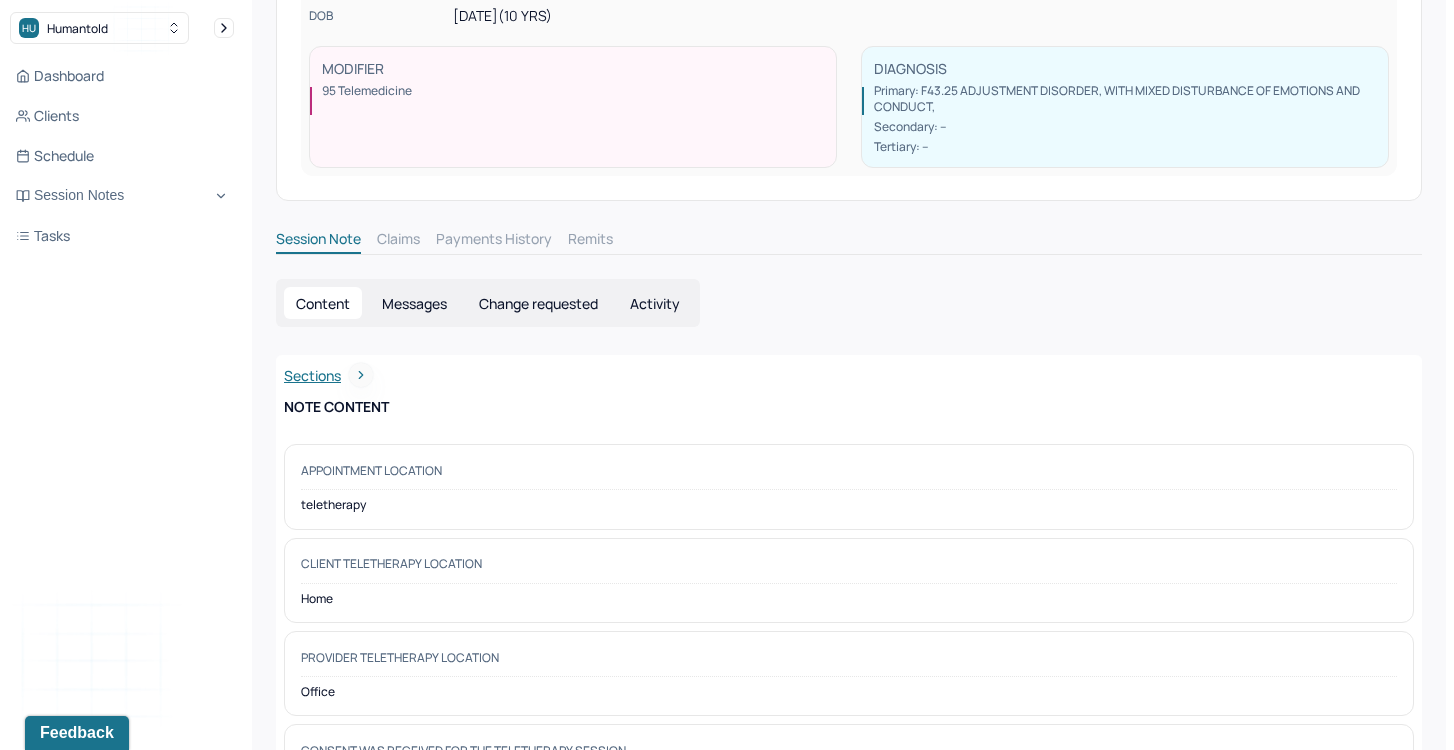 scroll, scrollTop: 0, scrollLeft: 0, axis: both 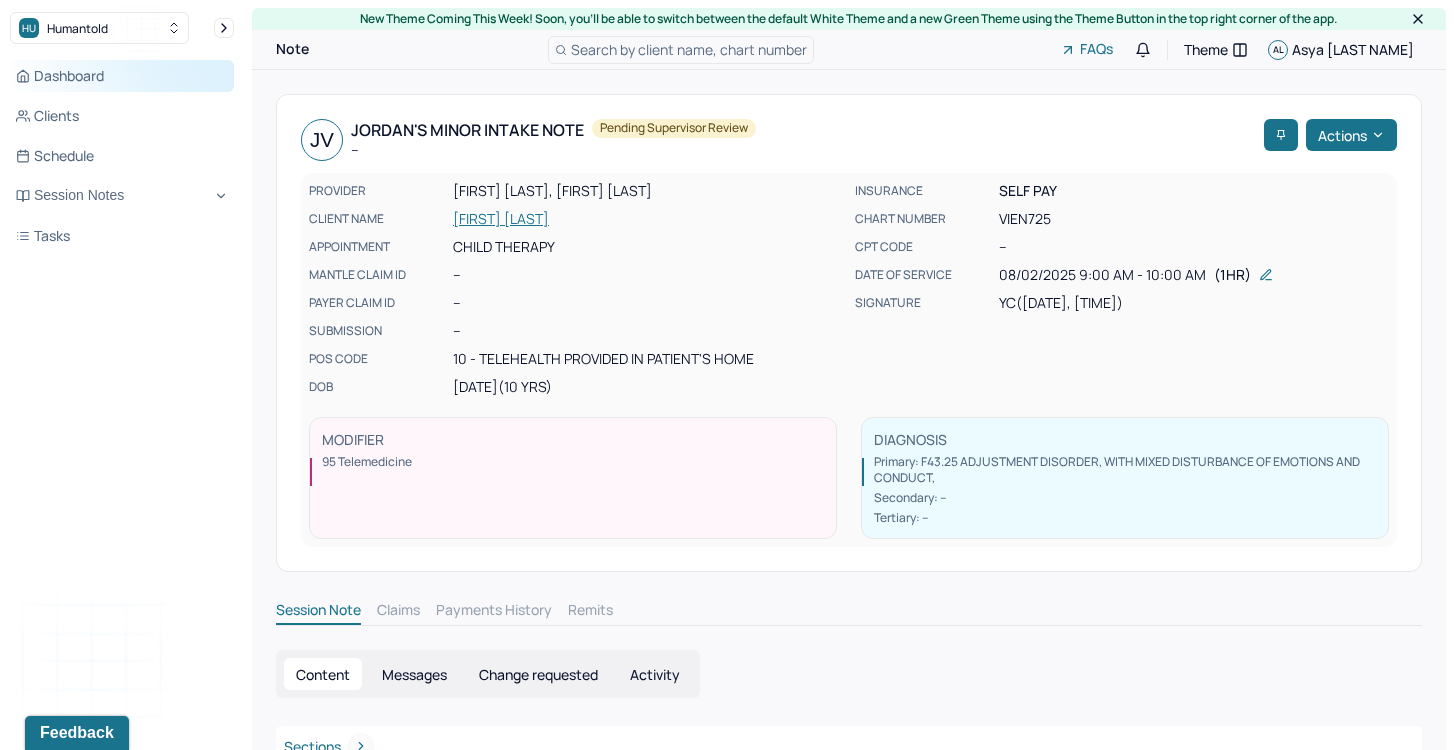 click on "Dashboard" at bounding box center (122, 76) 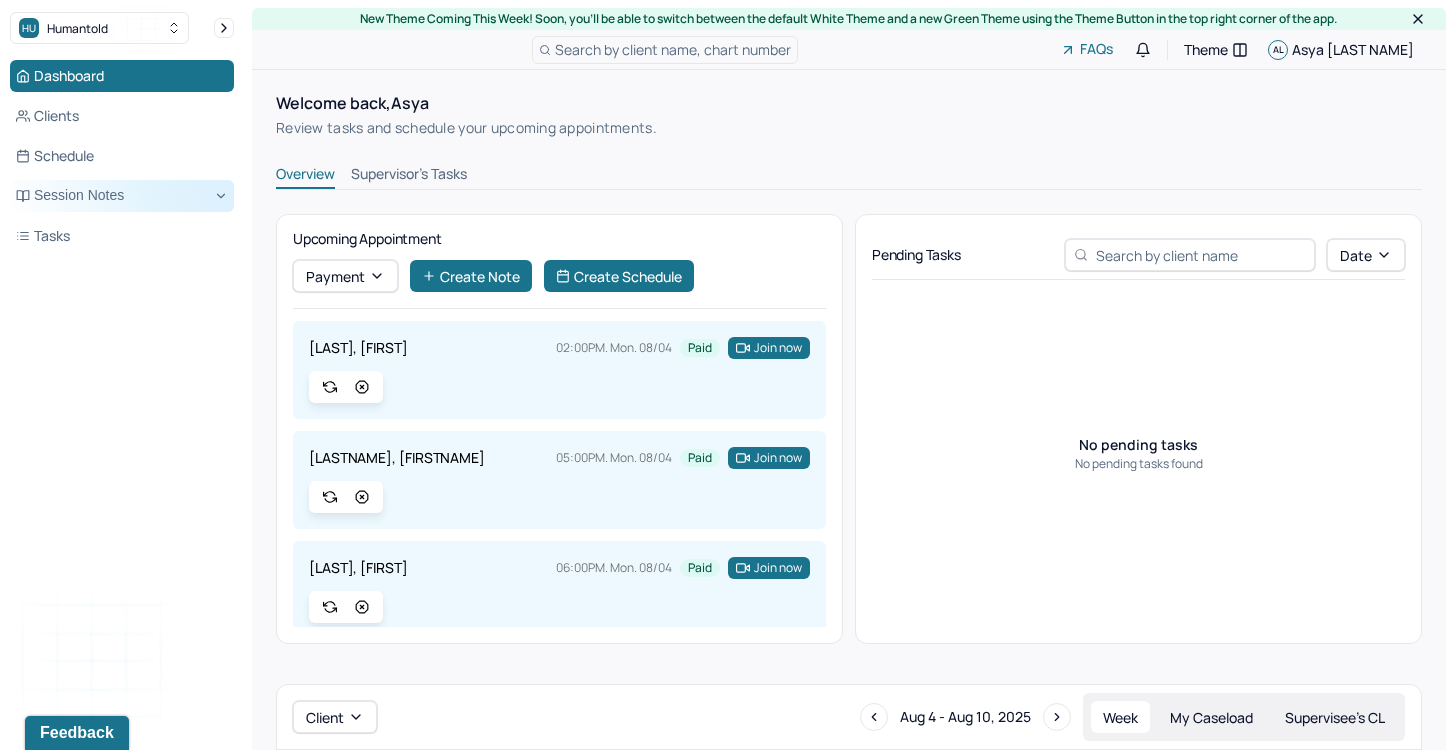 click on "Session Notes" at bounding box center [122, 196] 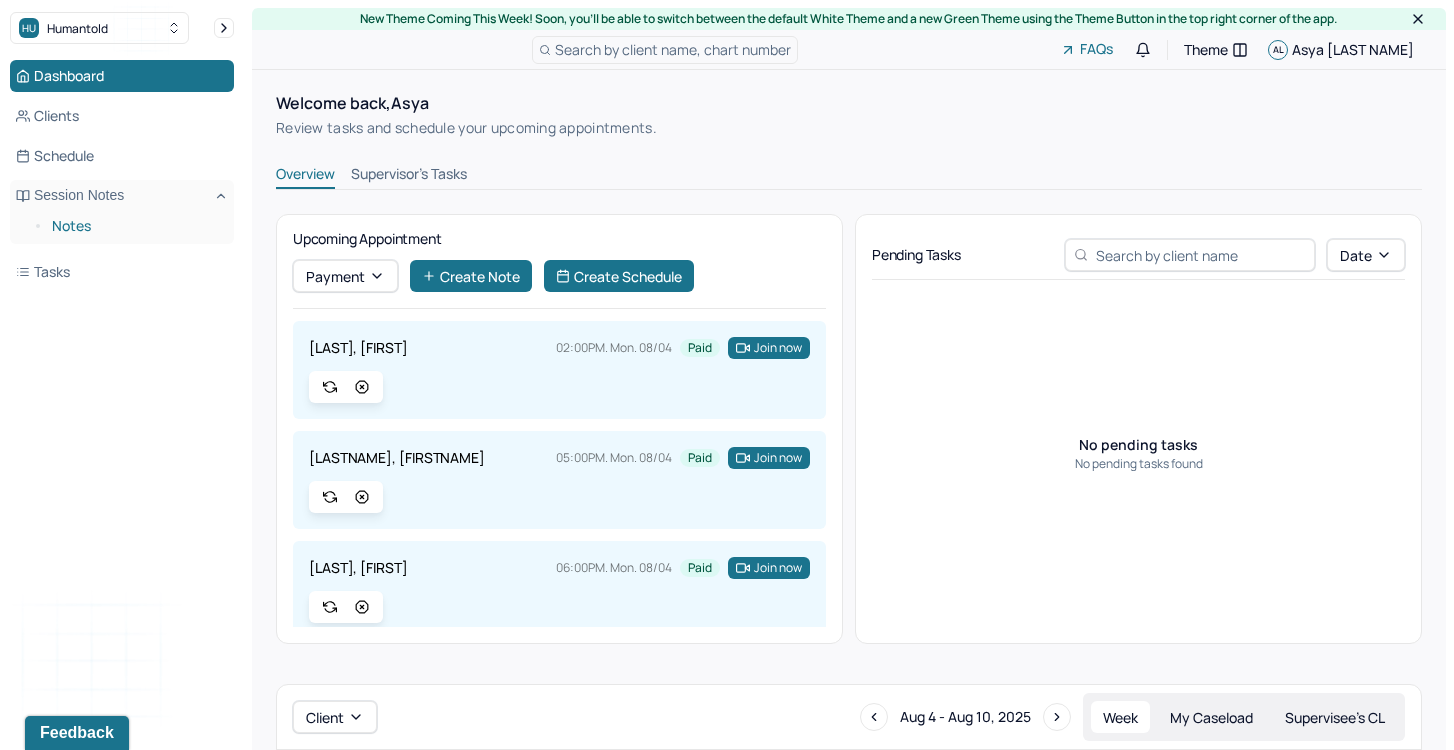 click on "Notes" at bounding box center (135, 226) 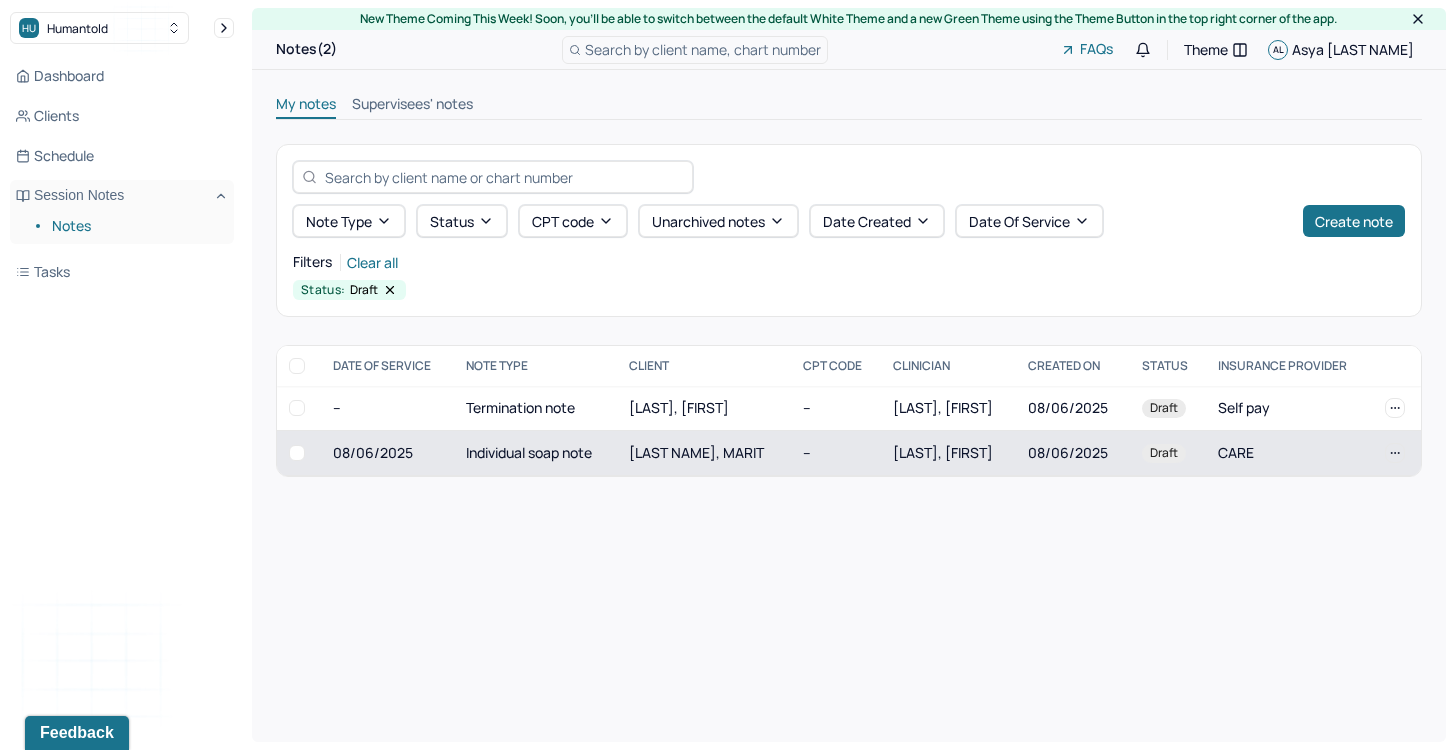 click on "[LAST NAME], MARIT" at bounding box center (703, 453) 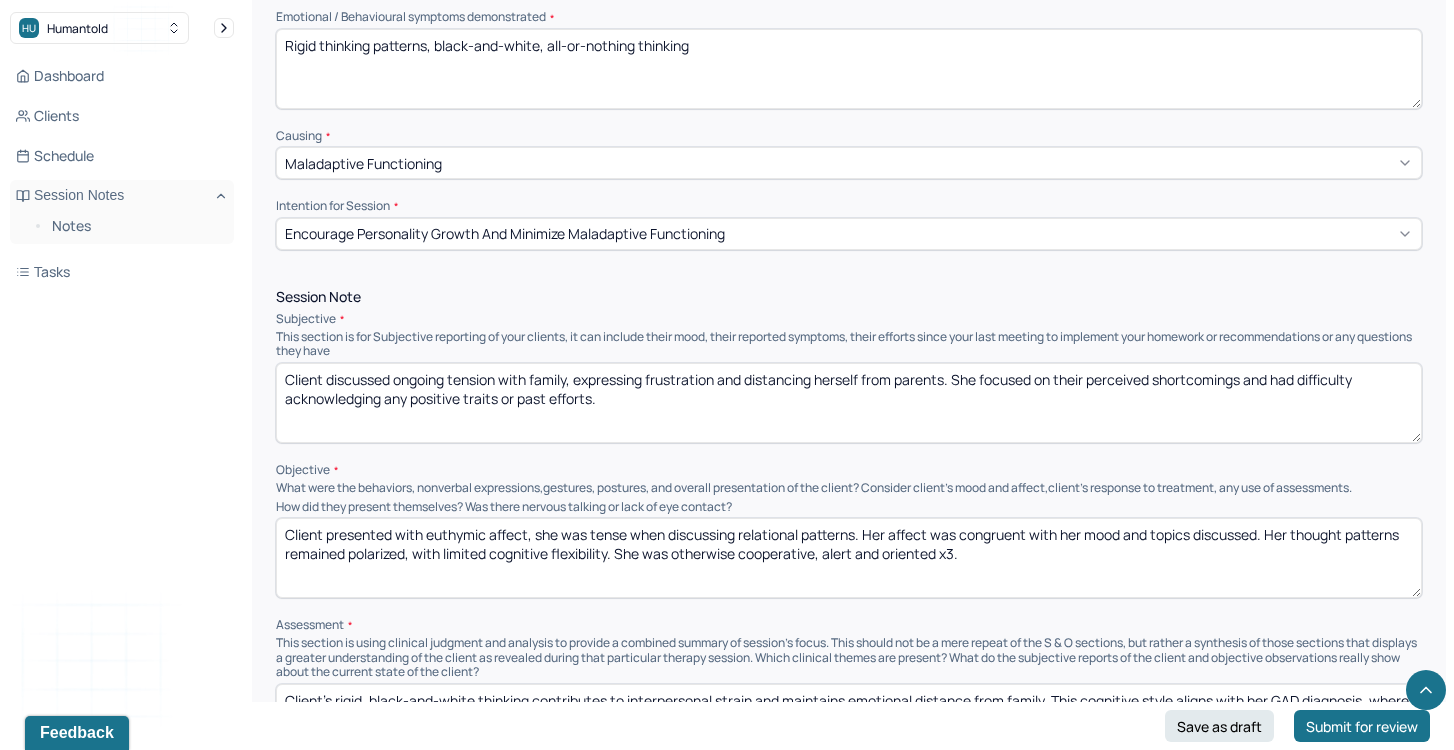 scroll, scrollTop: 959, scrollLeft: 0, axis: vertical 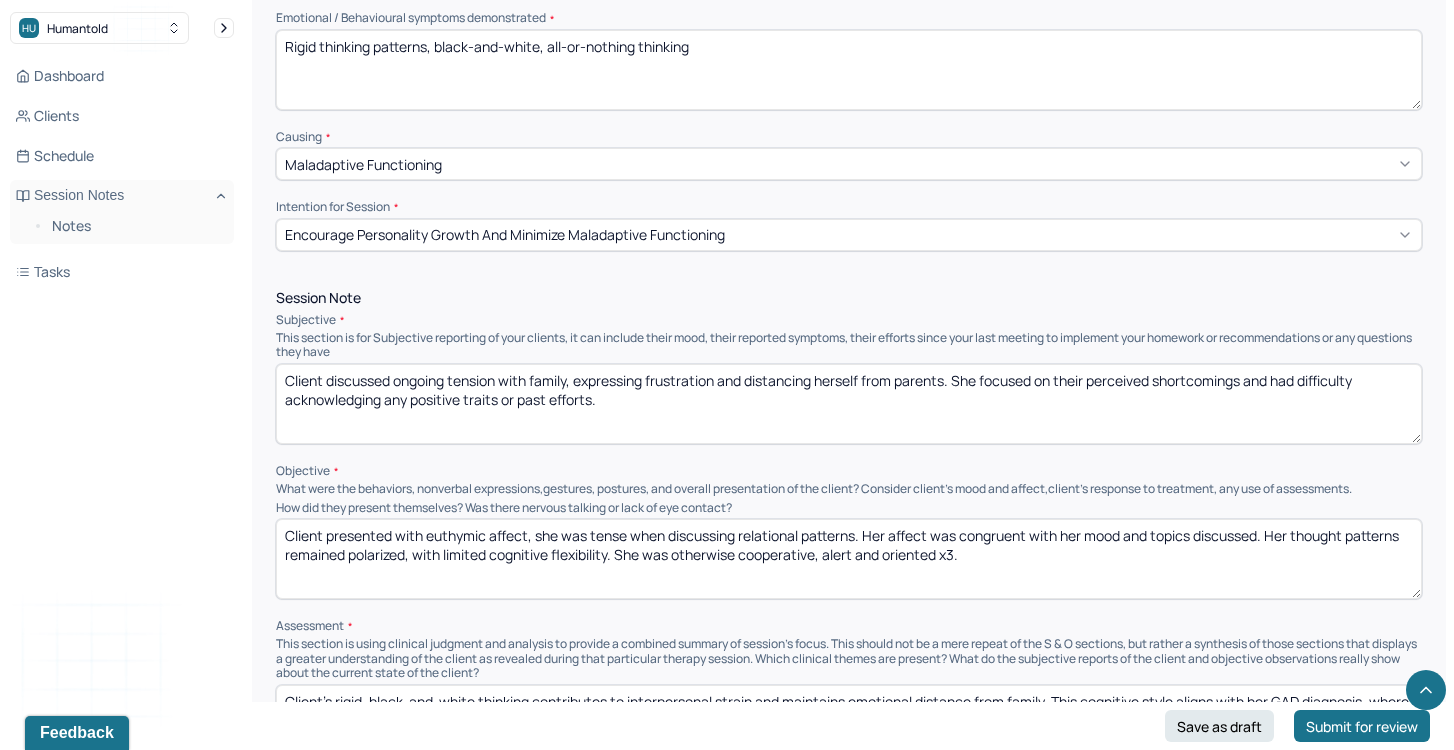 click on "Client discussed ongoing tension with family, expressing frustration and distancing herself from parents. She focused on their perceived shortcomings and had difficulty acknowledging any positive traits or past efforts." at bounding box center (849, 404) 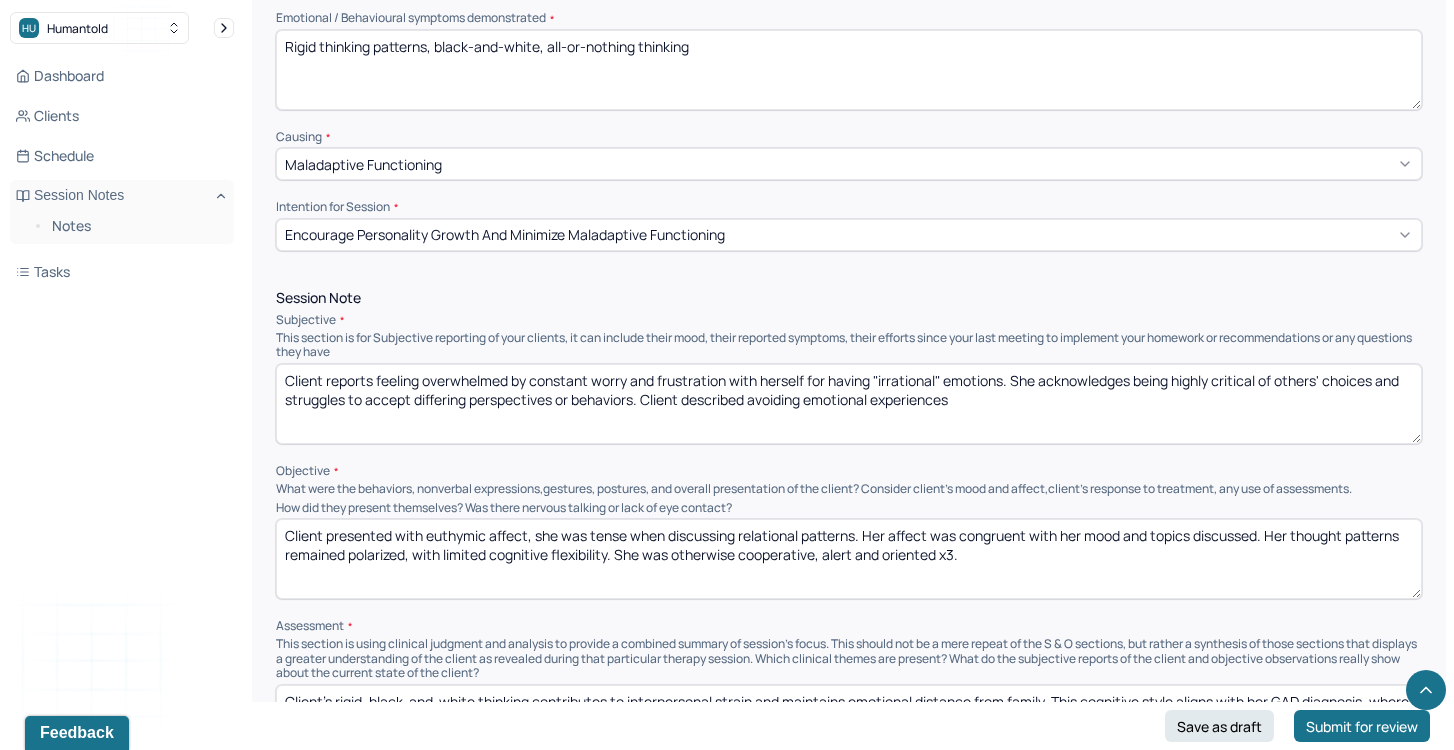 click on "Client discussed ongoing tension with family, expressing frustration and distancing herself from parents. She focused on their perceived shortcomings and had difficulty acknowledging any positive traits or past efforts." at bounding box center [849, 404] 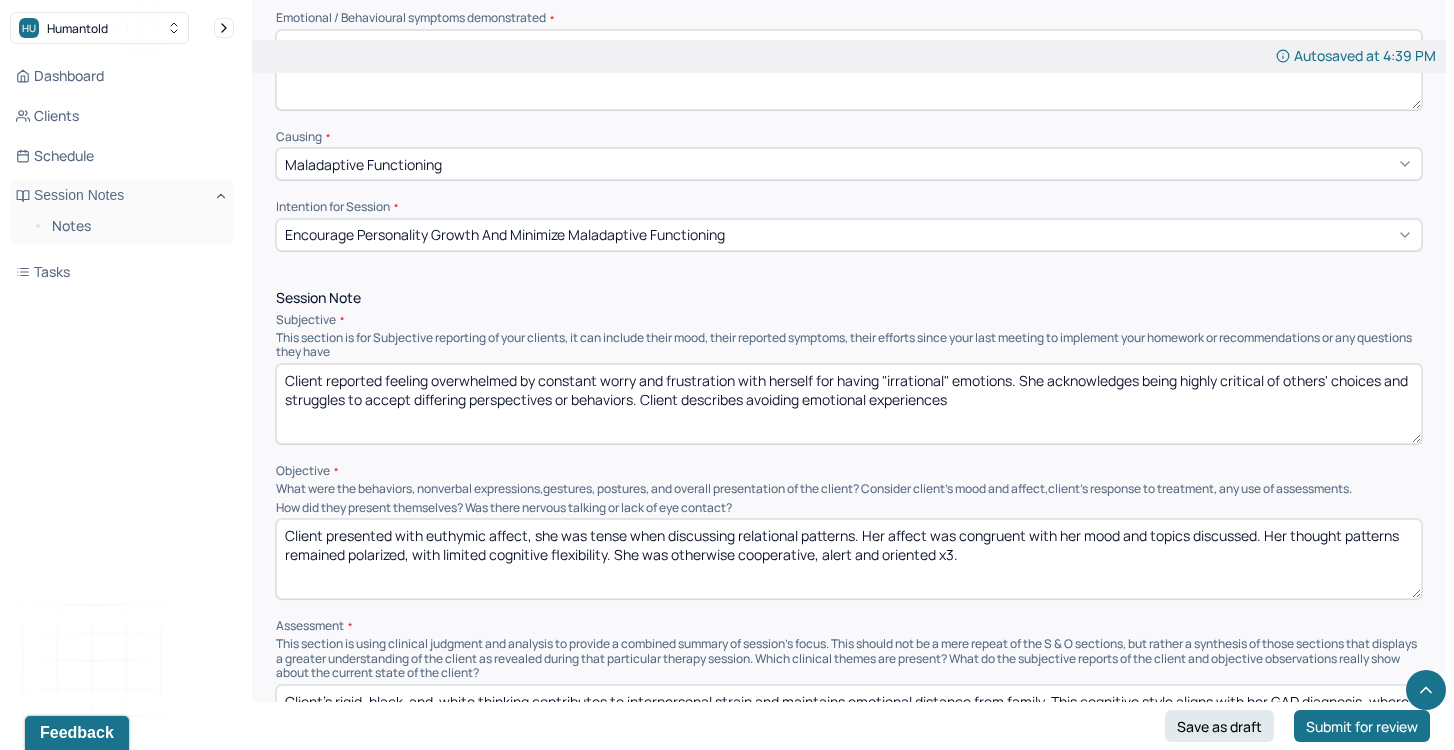 drag, startPoint x: 484, startPoint y: 373, endPoint x: 710, endPoint y: 400, distance: 227.60712 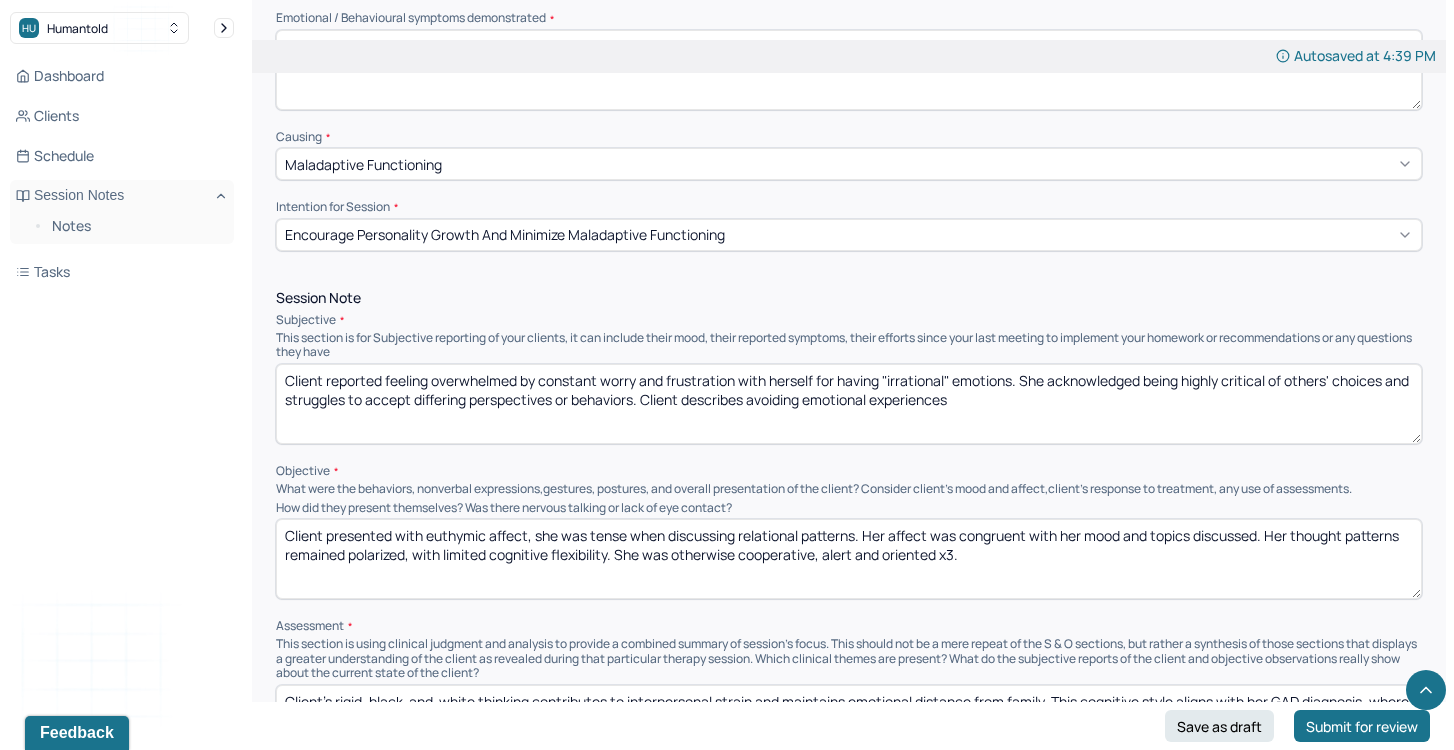 click on "Client reported feeling overwhelmed by constant worry and frustration with herself for having "irrational" emotions. She acknowledged being highly critical of others' choices and struggles to accept differing perspectives or behaviors. Client describes avoiding emotional experiences" at bounding box center (849, 404) 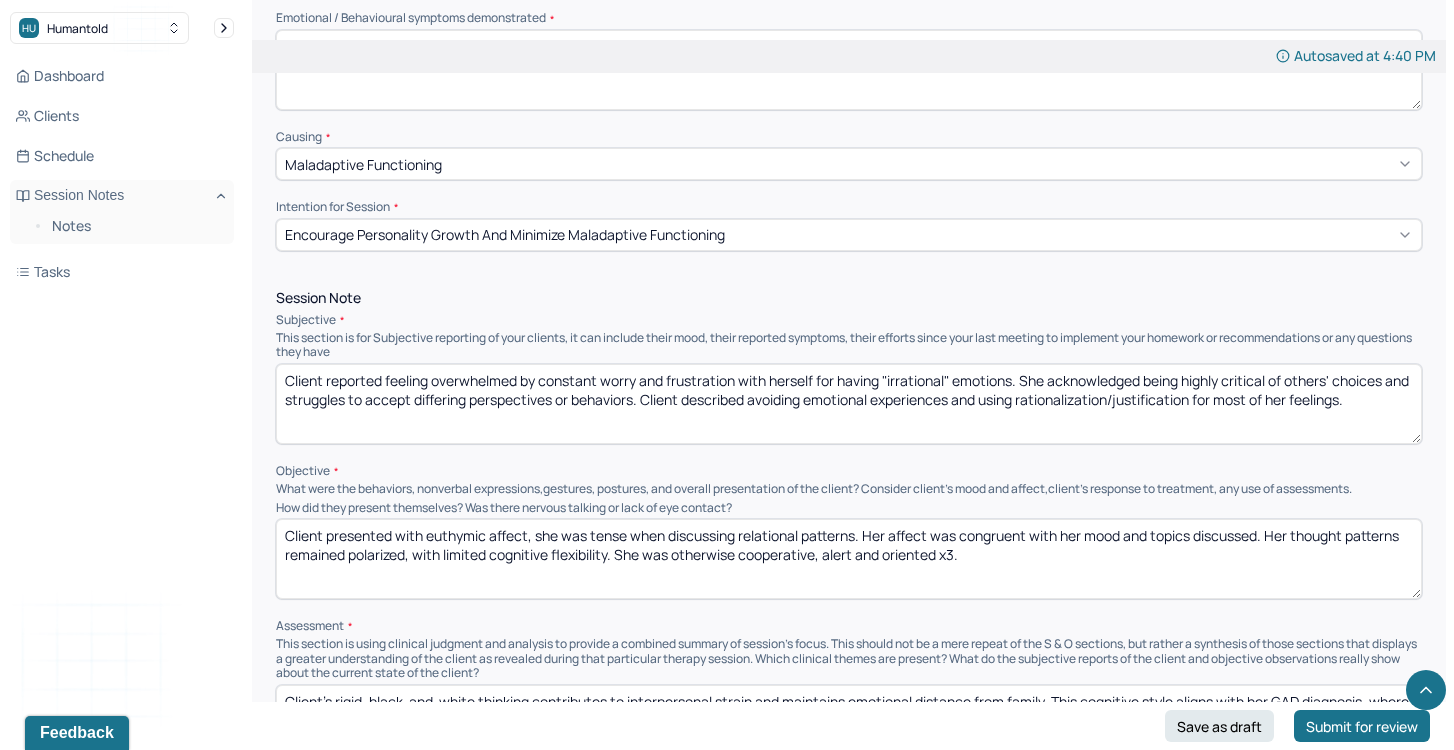 type on "Client reported feeling overwhelmed by constant worry and frustration with herself for having "irrational" emotions. She acknowledged being highly critical of others' choices and struggles to accept differing perspectives or behaviors. Client described avoiding emotional experiences and using rationalization/justification for most of her feelings." 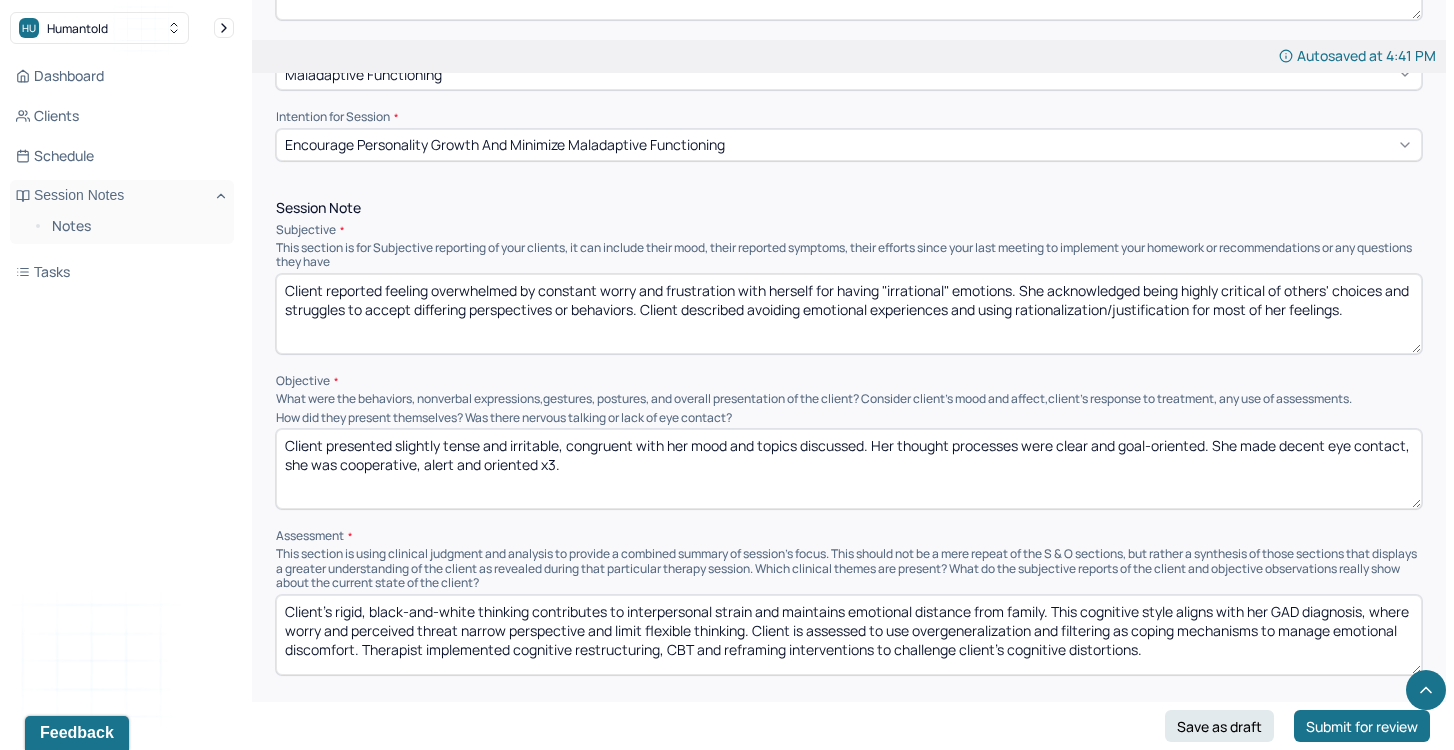 scroll, scrollTop: 1072, scrollLeft: 0, axis: vertical 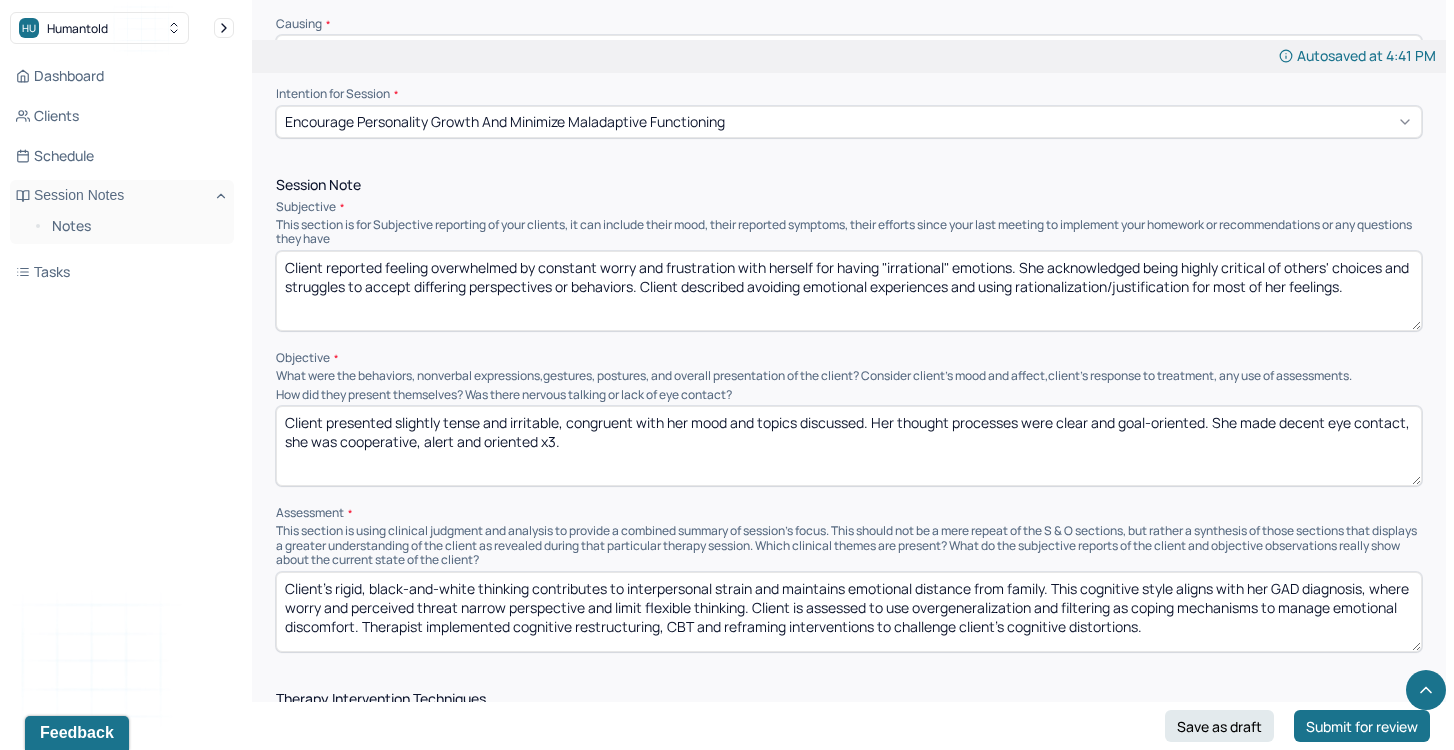 type on "Client presented slightly tense and irritable, congruent with her mood and topics discussed. Her thought processes were clear and goal-oriented. She made decent eye contact, she was cooperative, alert and oriented x3." 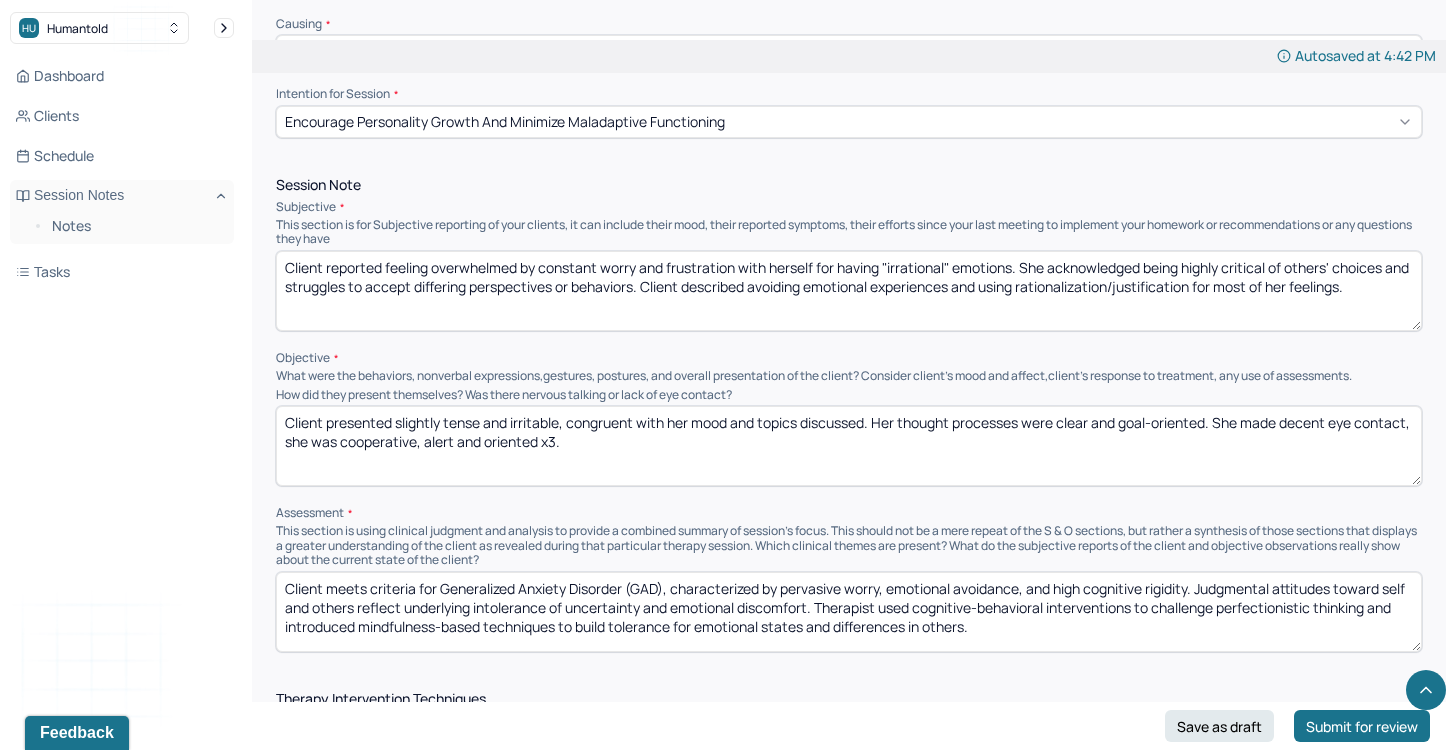 drag, startPoint x: 371, startPoint y: 579, endPoint x: 327, endPoint y: 579, distance: 44 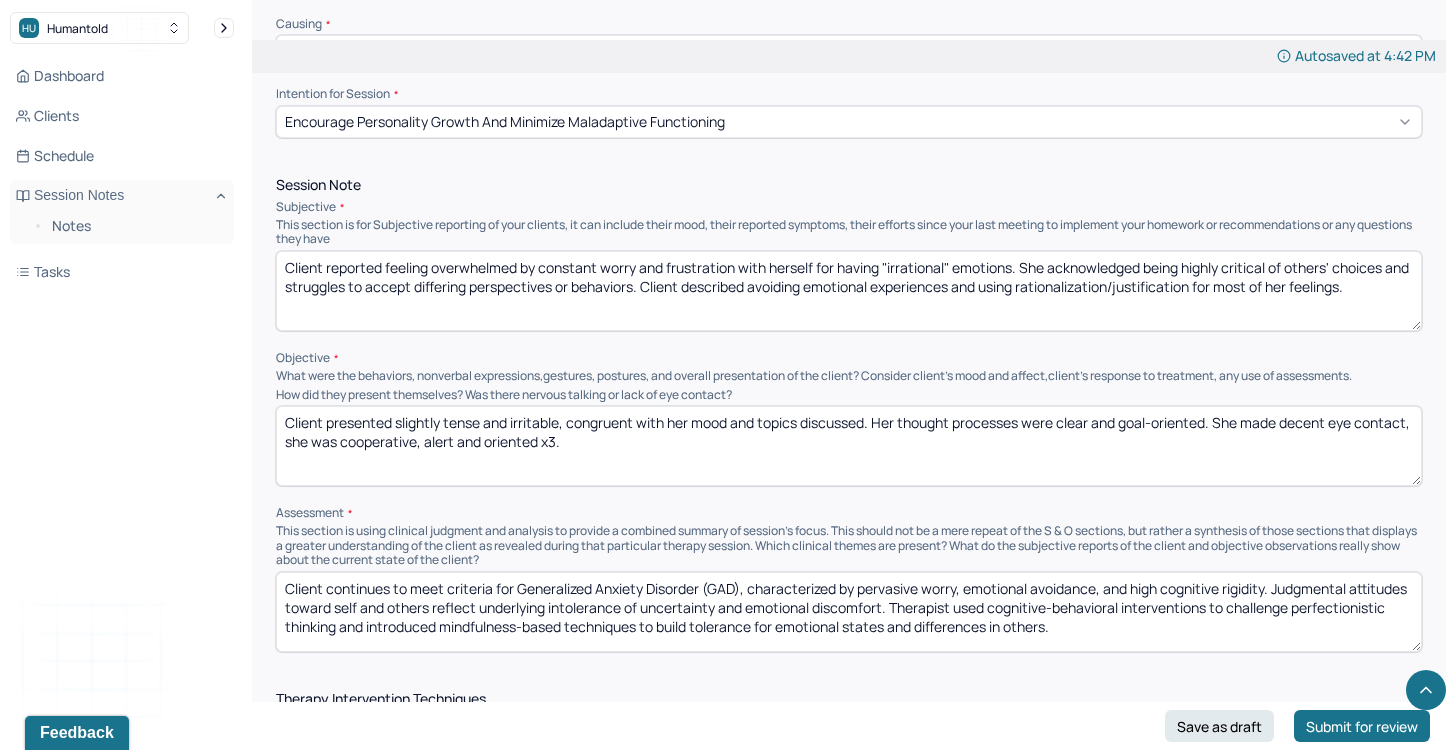 drag, startPoint x: 1298, startPoint y: 581, endPoint x: 1304, endPoint y: 608, distance: 27.658634 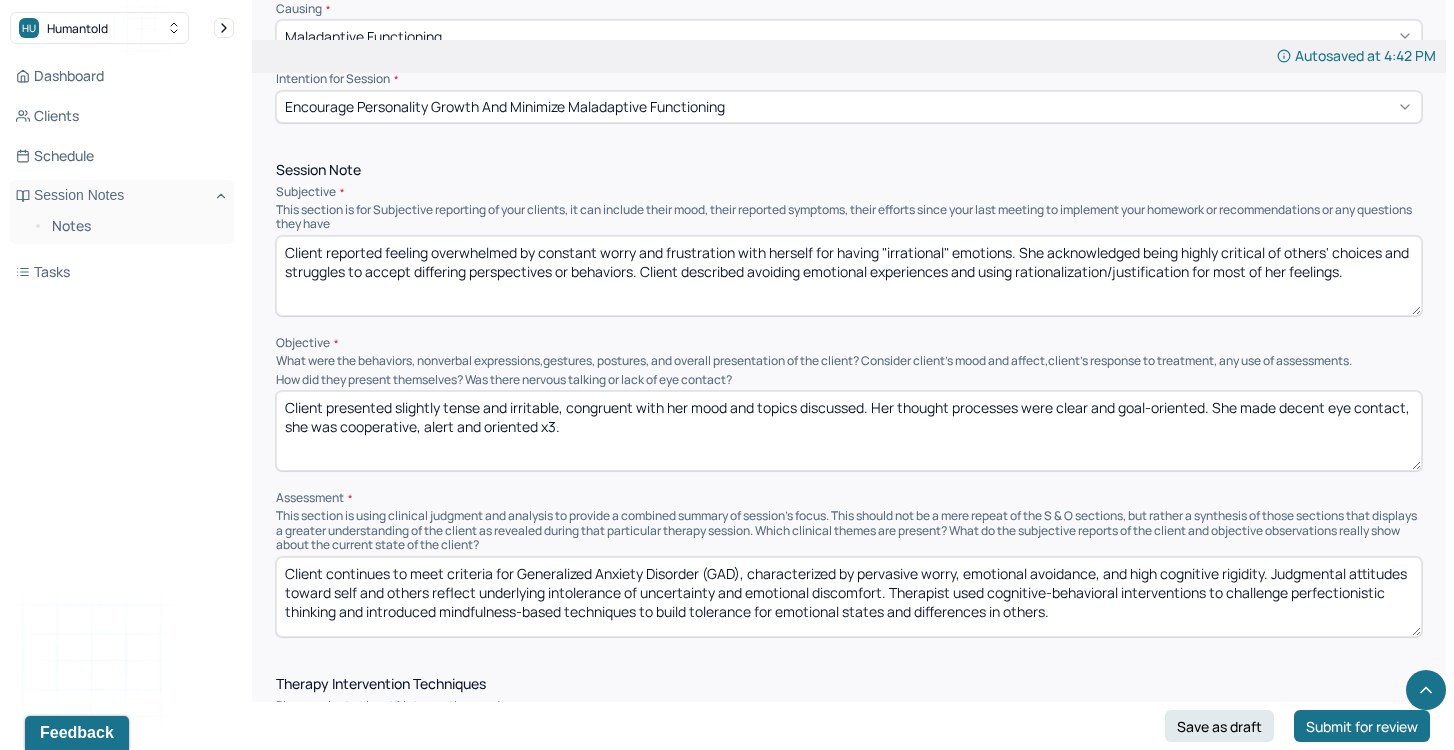 drag, startPoint x: 896, startPoint y: 591, endPoint x: 1097, endPoint y: 608, distance: 201.71762 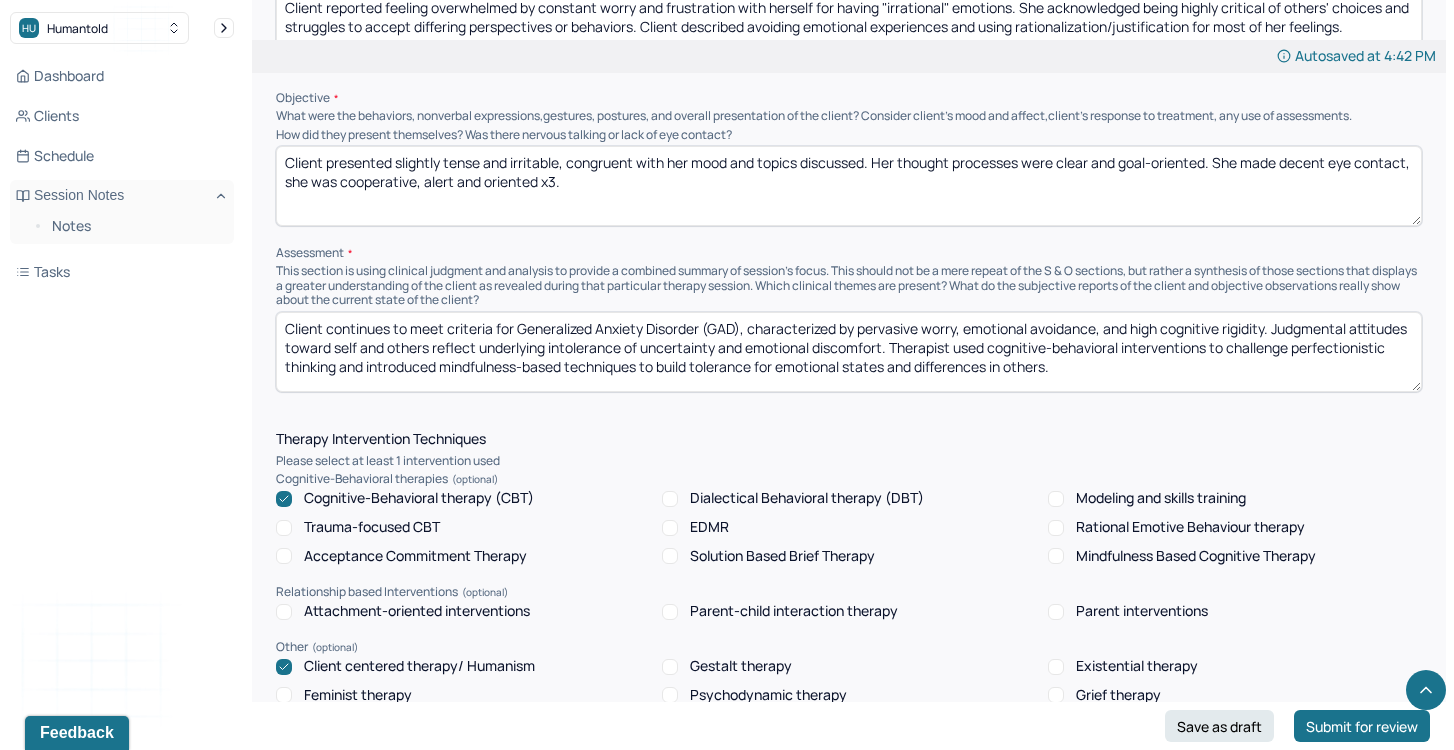 scroll, scrollTop: 1351, scrollLeft: 0, axis: vertical 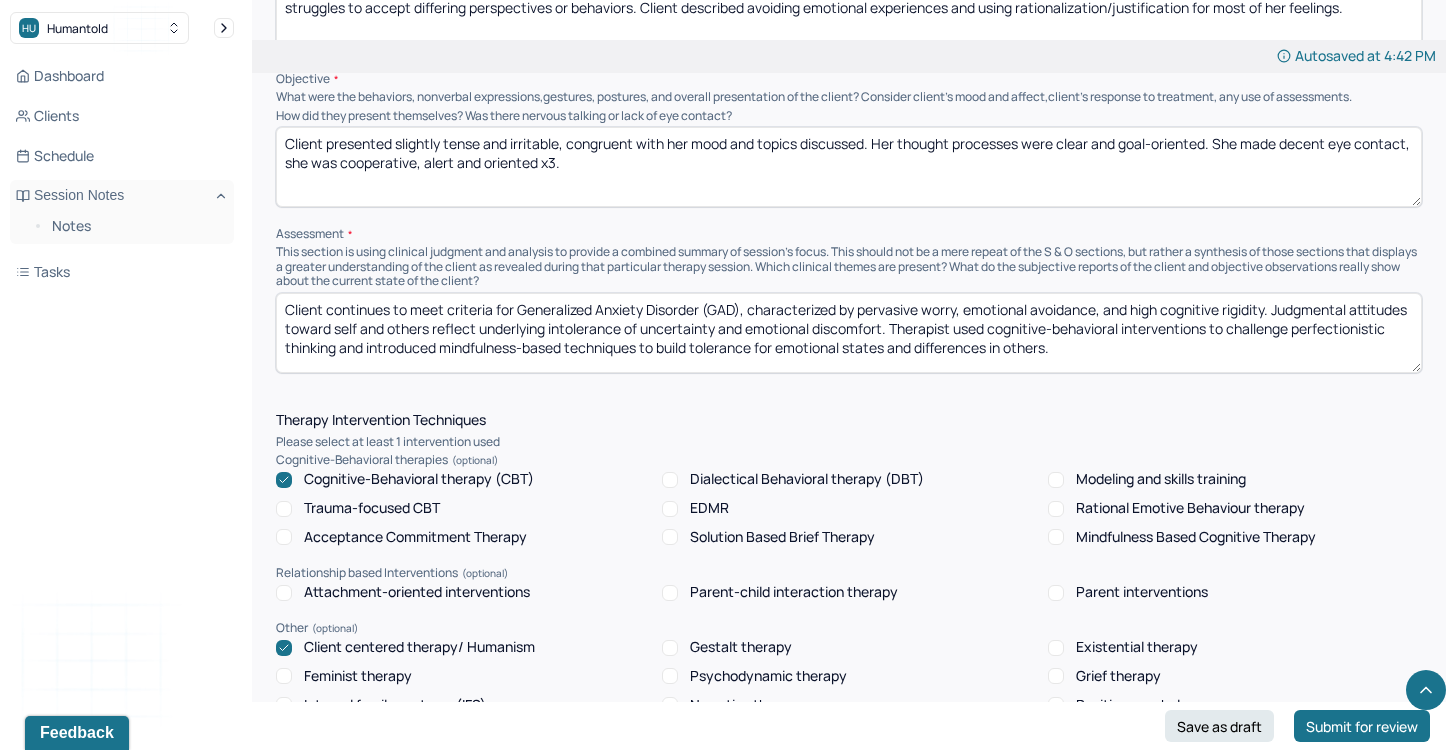 type on "Client continues to meet criteria for Generalized Anxiety Disorder (GAD), characterized by pervasive worry, emotional avoidance, and high cognitive rigidity. Judgmental attitudes toward self and others reflect underlying intolerance of uncertainty and emotional discomfort. Therapist used cognitive-behavioral interventions to challenge perfectionistic thinking and introduced mindfulness-based techniques to build tolerance for emotional states and differences in others." 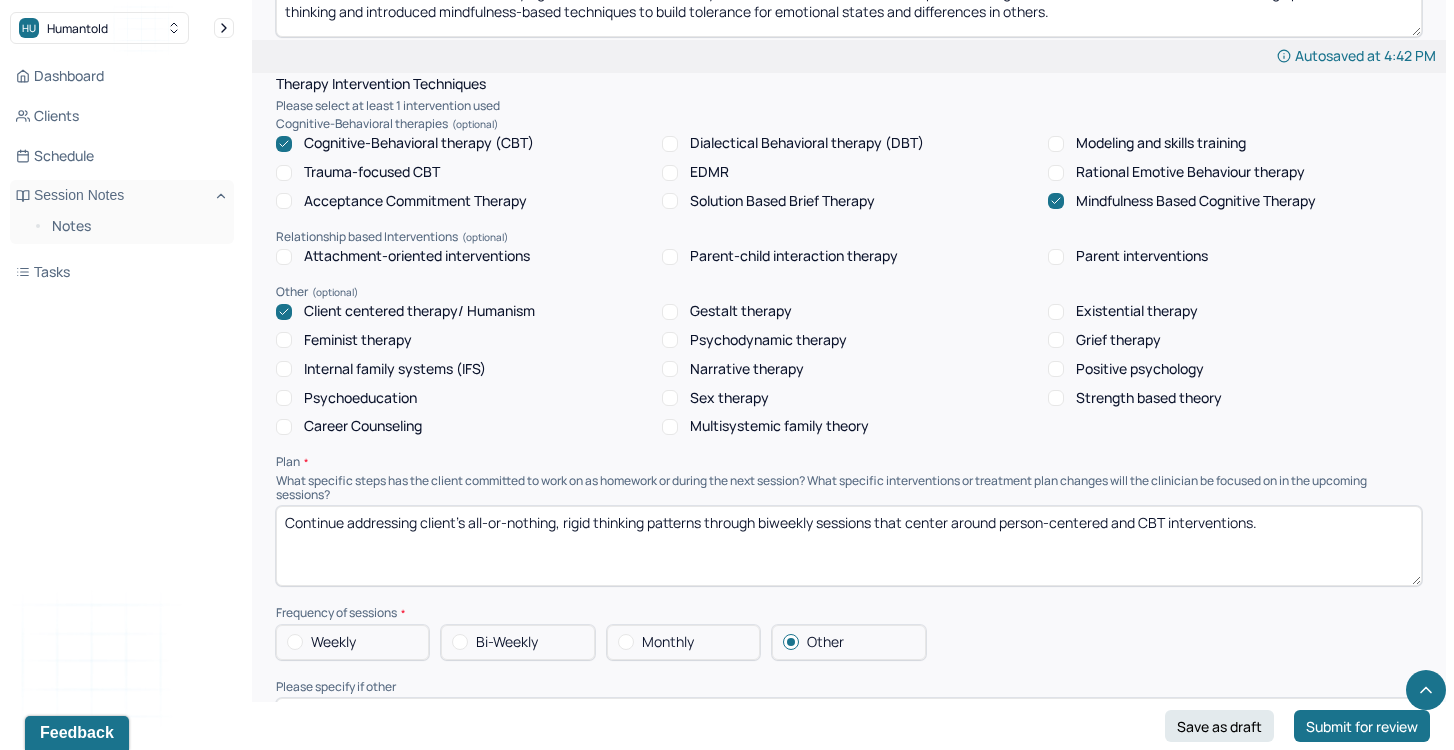 scroll, scrollTop: 1711, scrollLeft: 0, axis: vertical 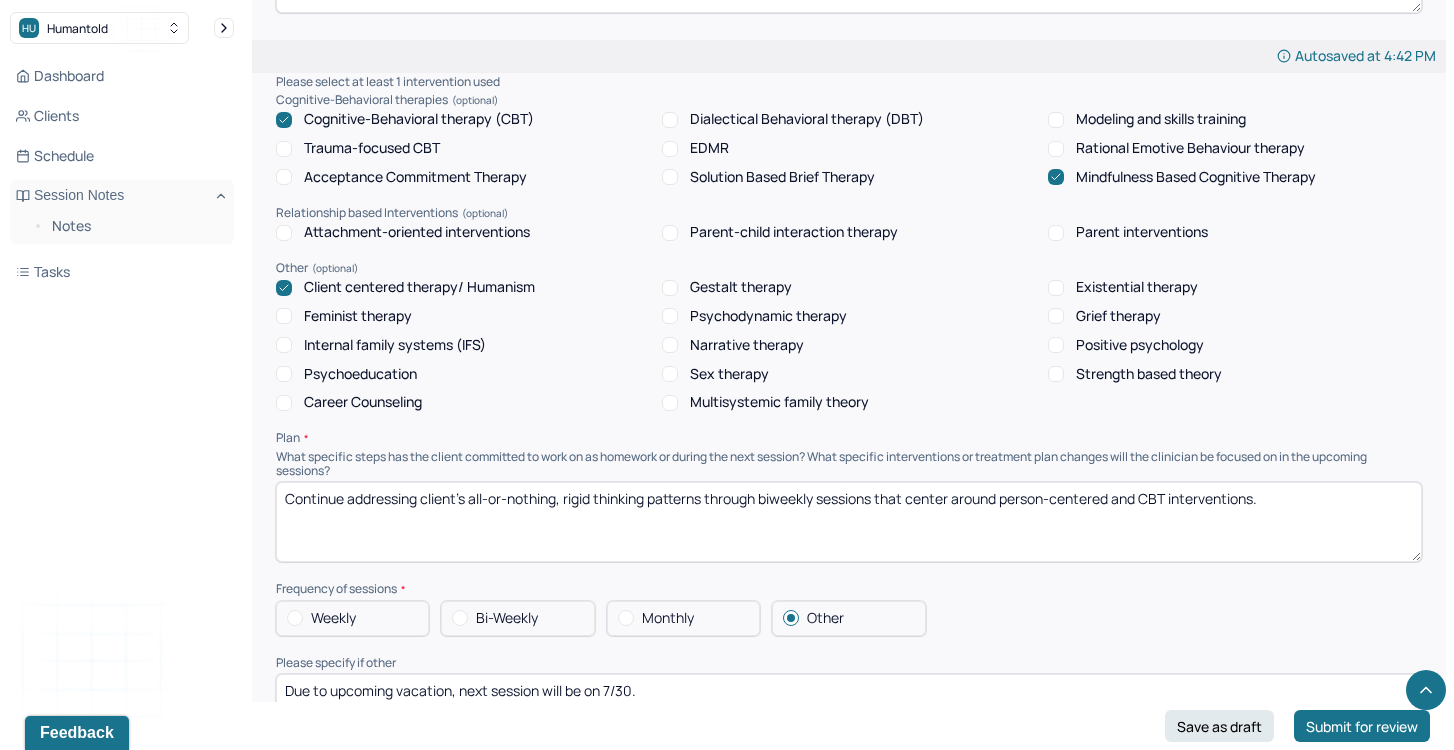 click on "Continue addressing client's all-or-nothing, rigid thinking patterns through biweekly sessions that center around person-centered and CBT interventions." at bounding box center (849, 522) 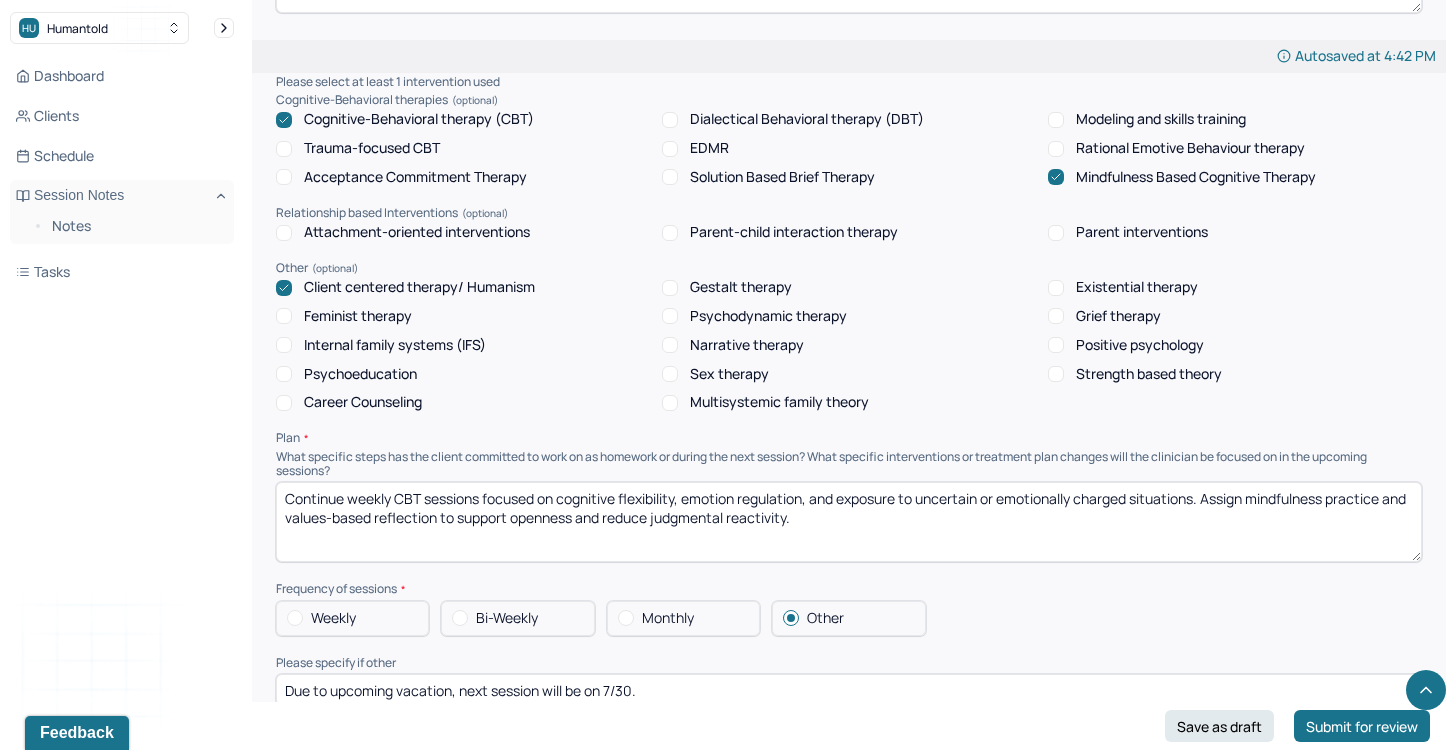 click on "Continue weekly CBT sessions focused on cognitive flexibility, emotion regulation, and exposure to uncertain or emotionally charged situations. Assign mindfulness practice and values-based reflection to support openness and reduce judgmental reactivity." at bounding box center (849, 522) 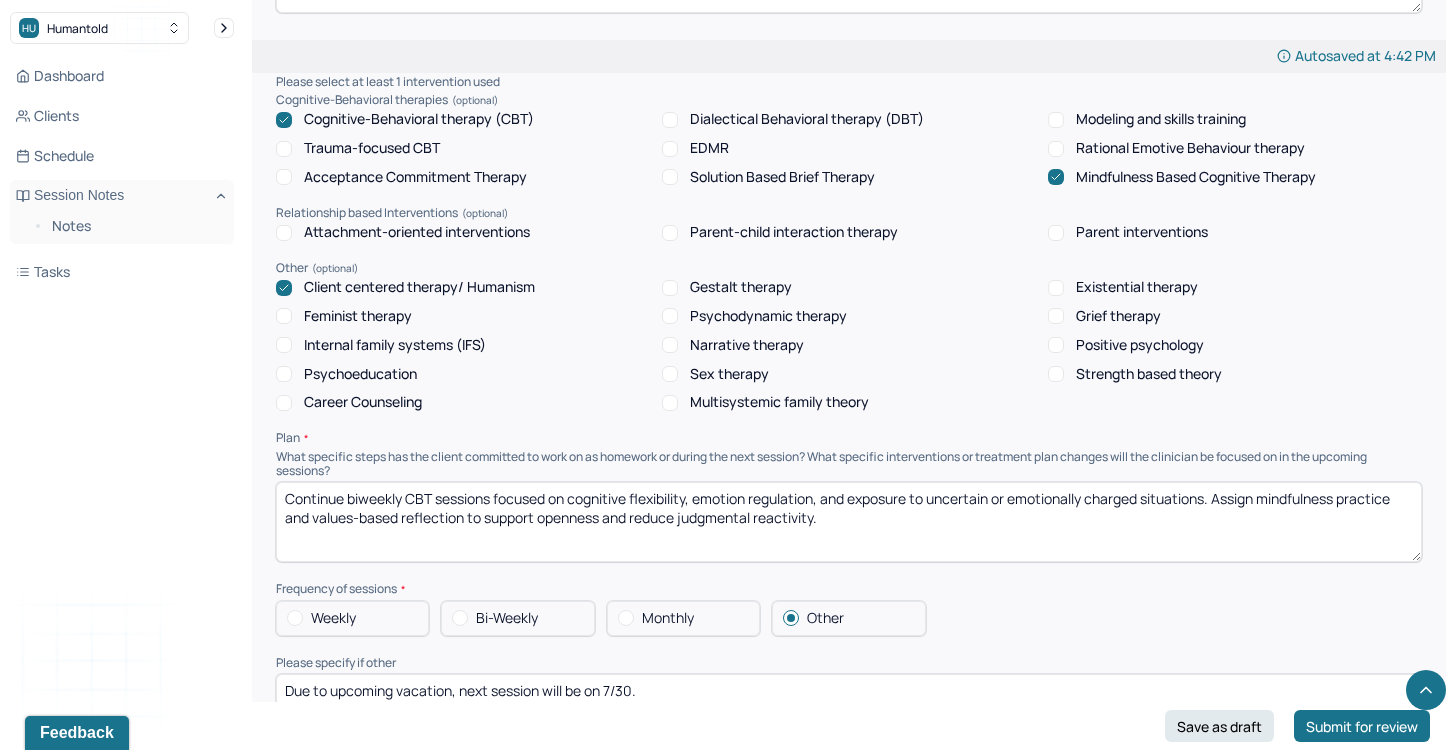 drag, startPoint x: 453, startPoint y: 494, endPoint x: 610, endPoint y: 495, distance: 157.00319 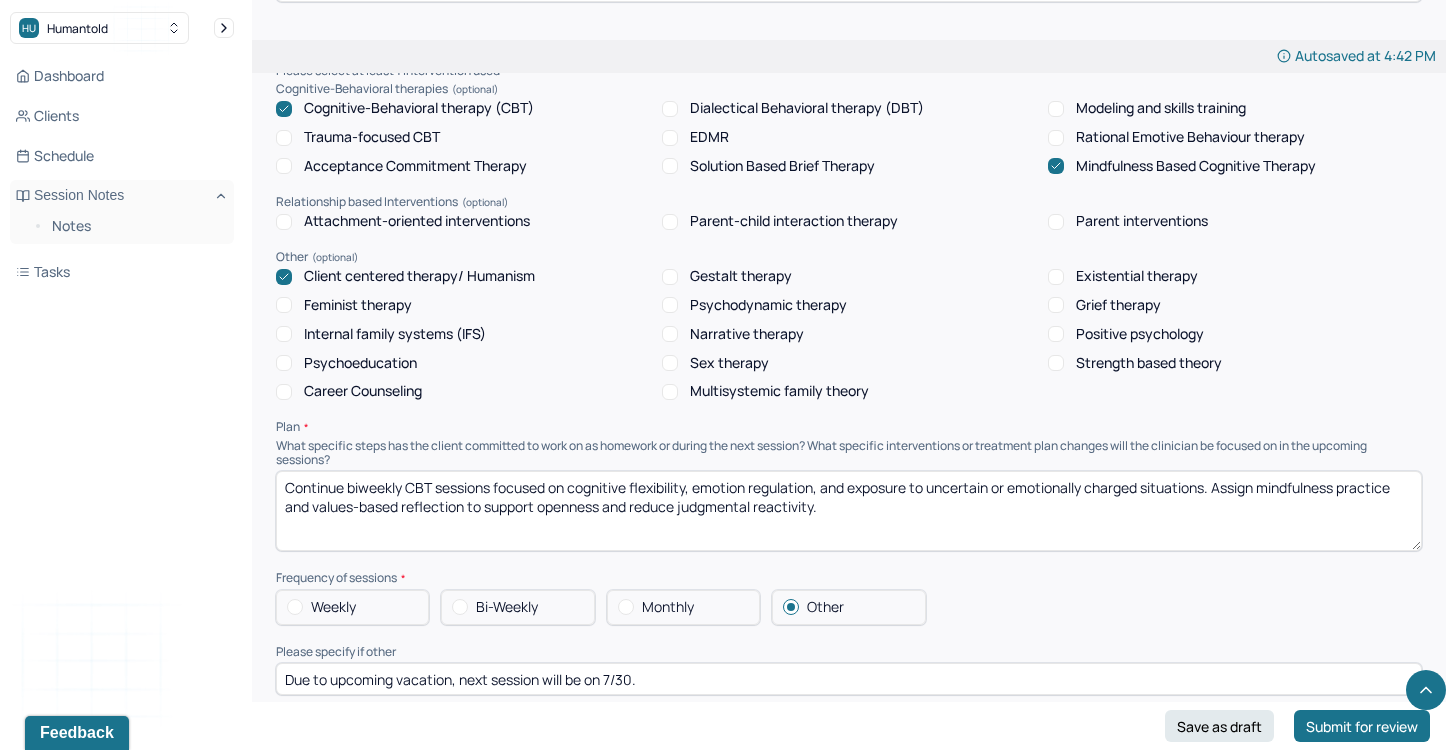 drag, startPoint x: 693, startPoint y: 483, endPoint x: 954, endPoint y: 498, distance: 261.43066 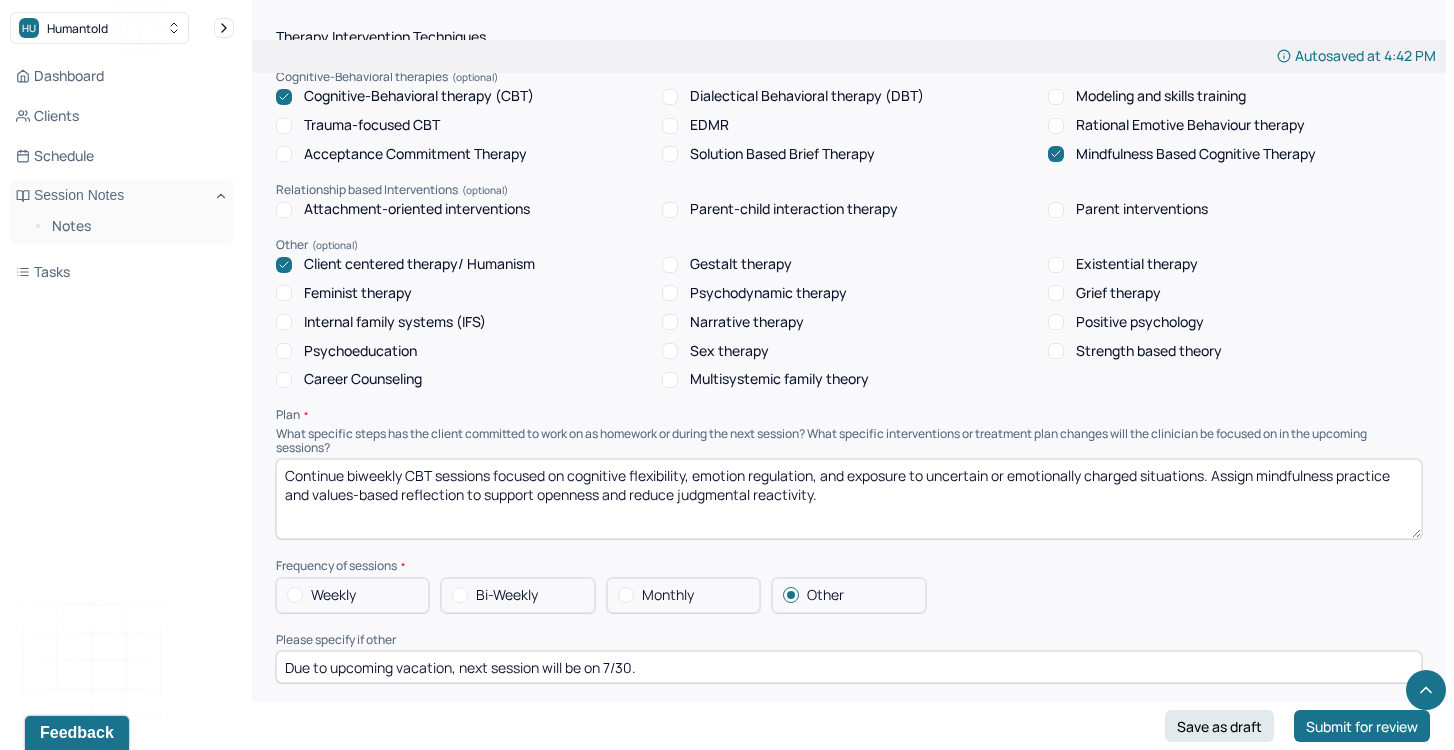 scroll, scrollTop: 1738, scrollLeft: 0, axis: vertical 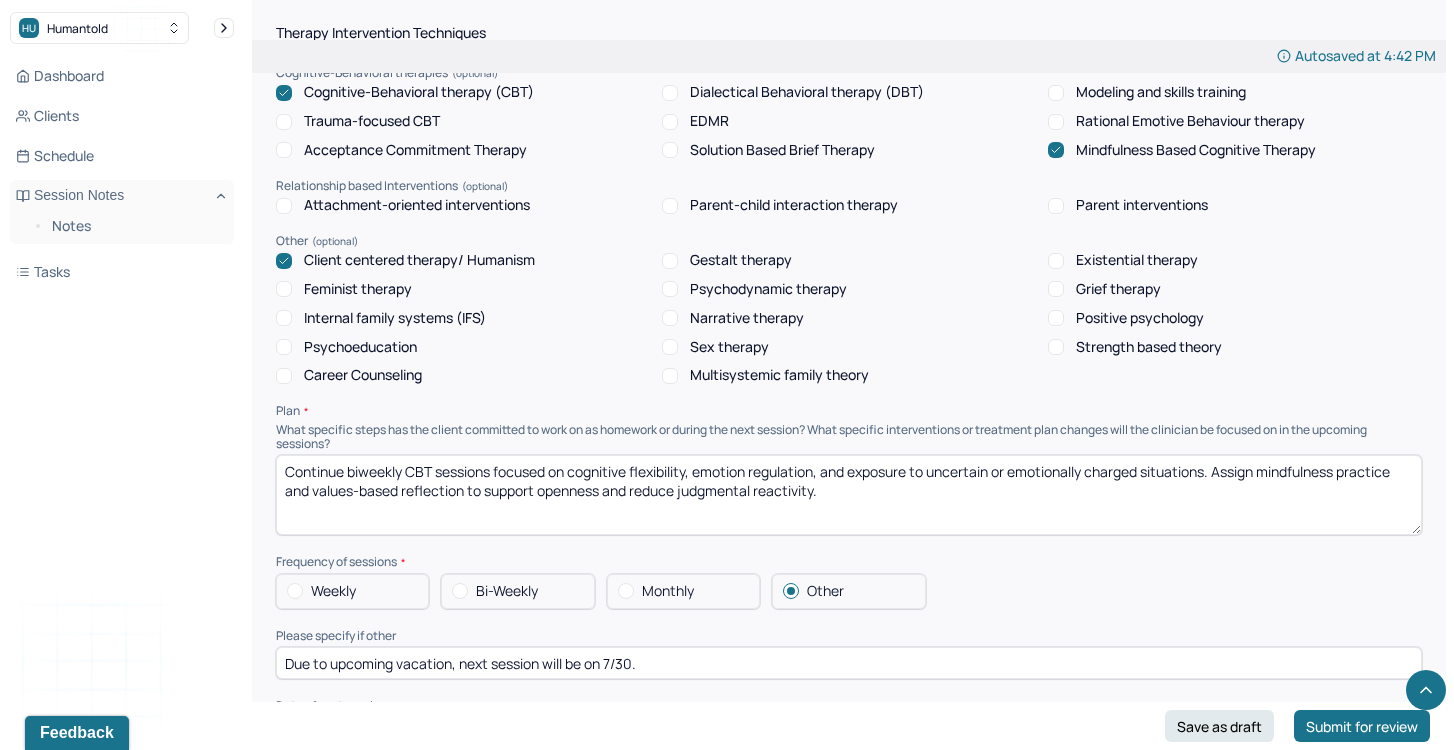 drag, startPoint x: 1222, startPoint y: 462, endPoint x: 1262, endPoint y: 467, distance: 40.311287 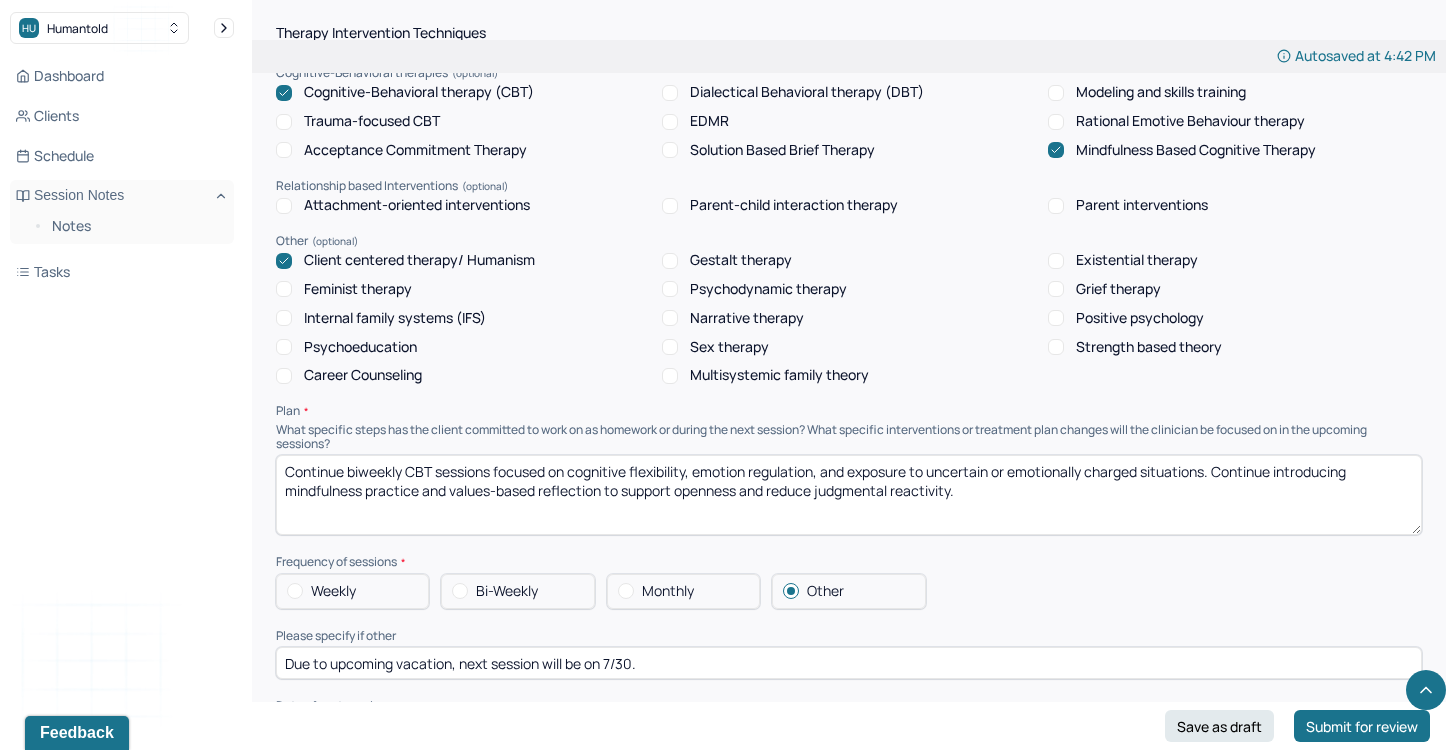 drag, startPoint x: 455, startPoint y: 498, endPoint x: 619, endPoint y: 489, distance: 164.24677 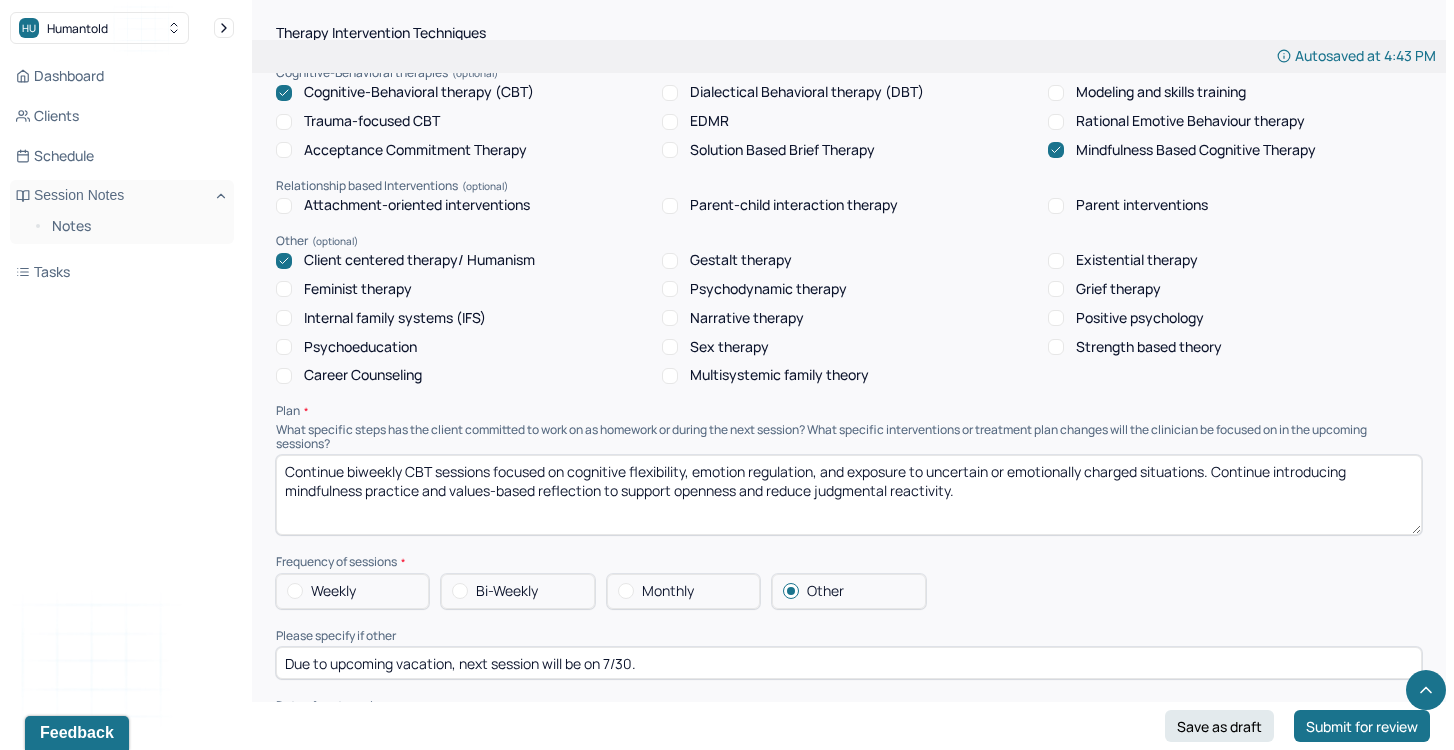 click on "Continue biweekly CBT sessions focused on cognitive flexibility, emotion regulation, and exposure to uncertain or emotionally charged situations. Continue introducing mindfulness practice and values-based reflection to support openness and reduce judgmental reactivity." at bounding box center (849, 495) 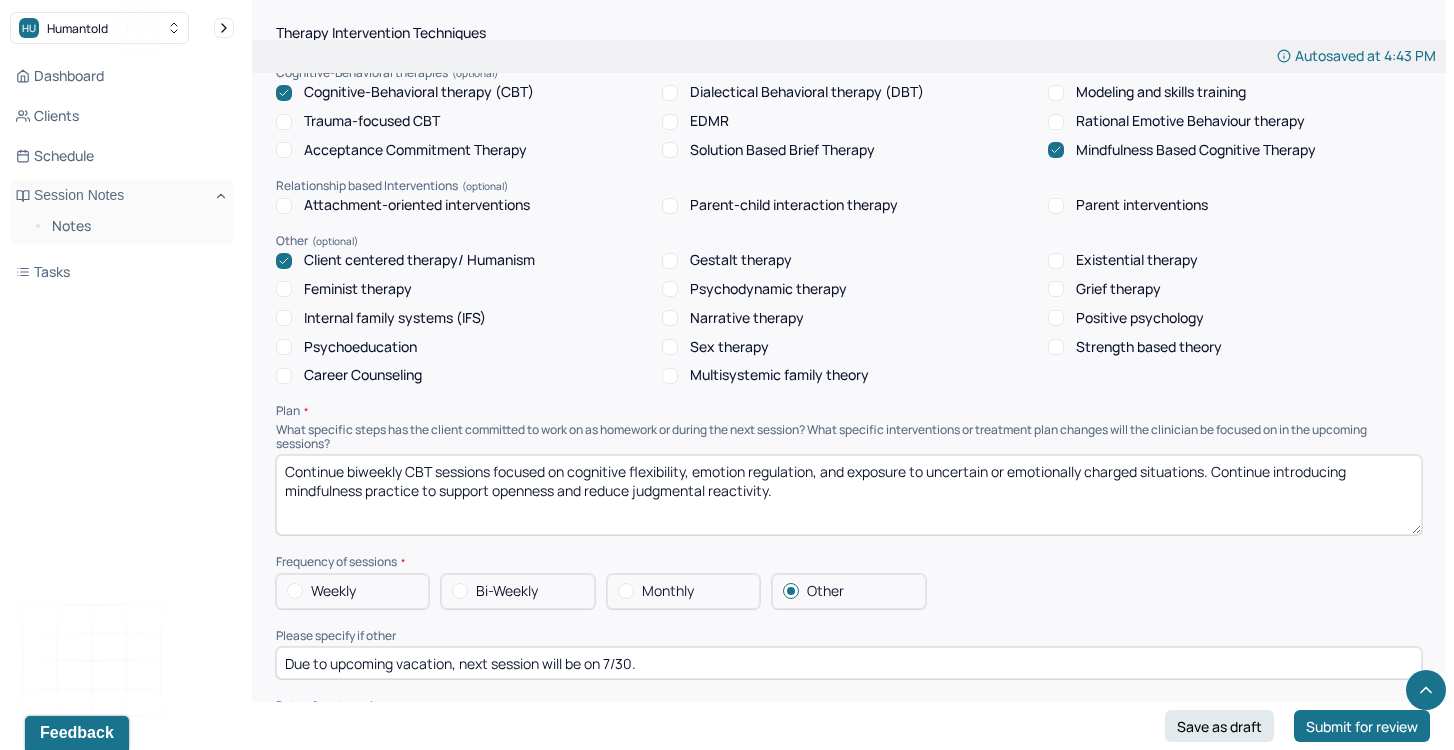 click on "Continue biweekly CBT sessions focused on cognitive flexibility, emotion regulation, and exposure to uncertain or emotionally charged situations. Continue introducing mindfulness practice to support openness and reduce judgmental reactivity." at bounding box center (849, 495) 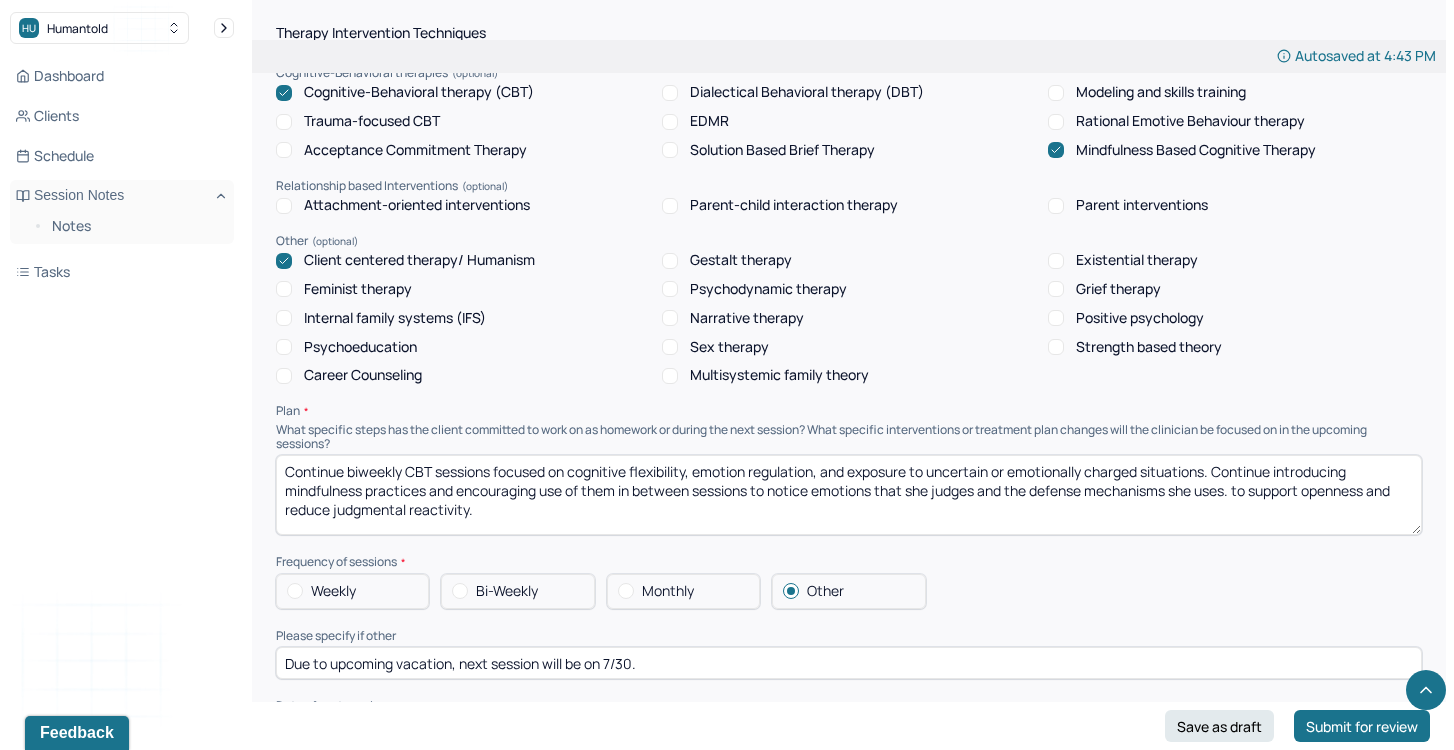 drag, startPoint x: 1173, startPoint y: 526, endPoint x: 1244, endPoint y: 485, distance: 81.9878 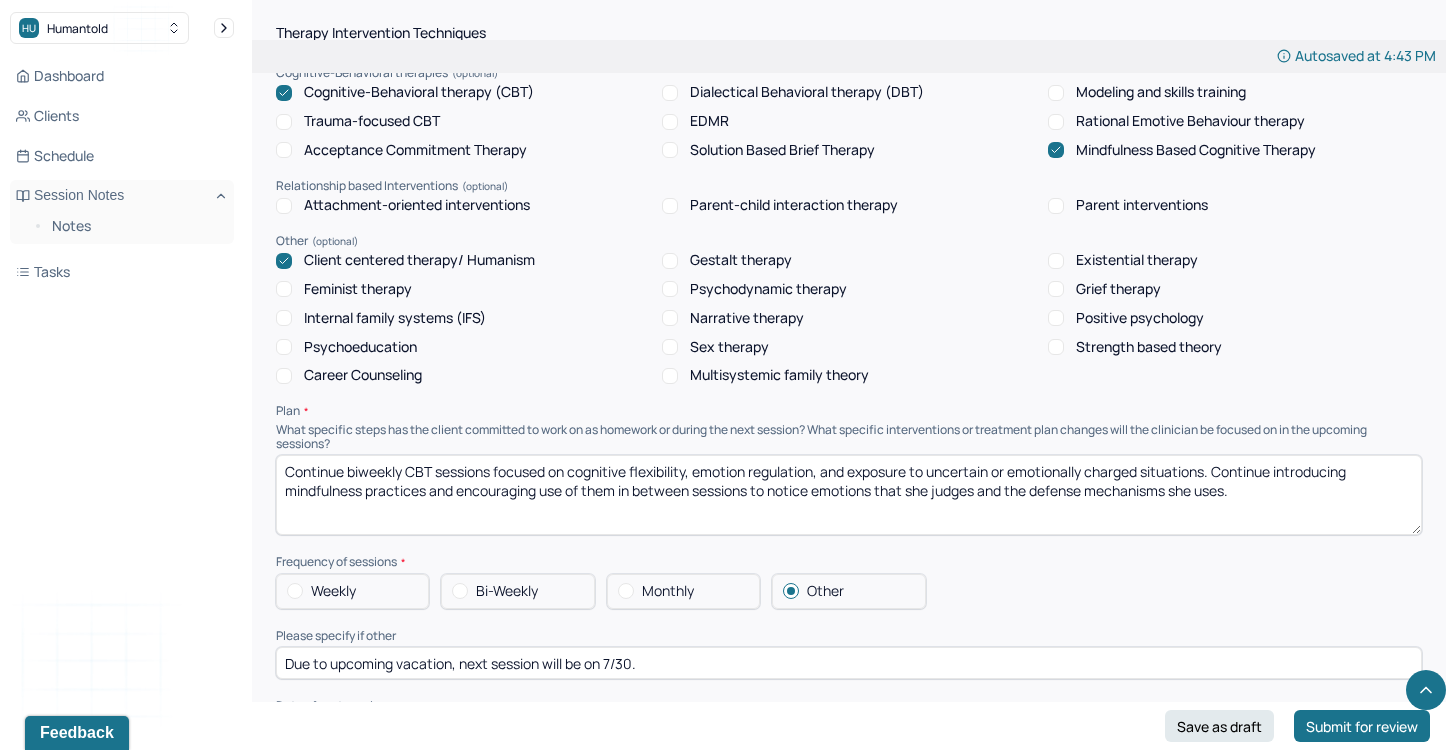 click on "Continue biweekly CBT sessions focused on cognitive flexibility, emotion regulation, and exposure to uncertain or emotionally charged situations. Continue introducing mindfulness practices and encouraging use of them in between sessions to notice emotions that she judges and the defense mechanisms she uses." at bounding box center (849, 495) 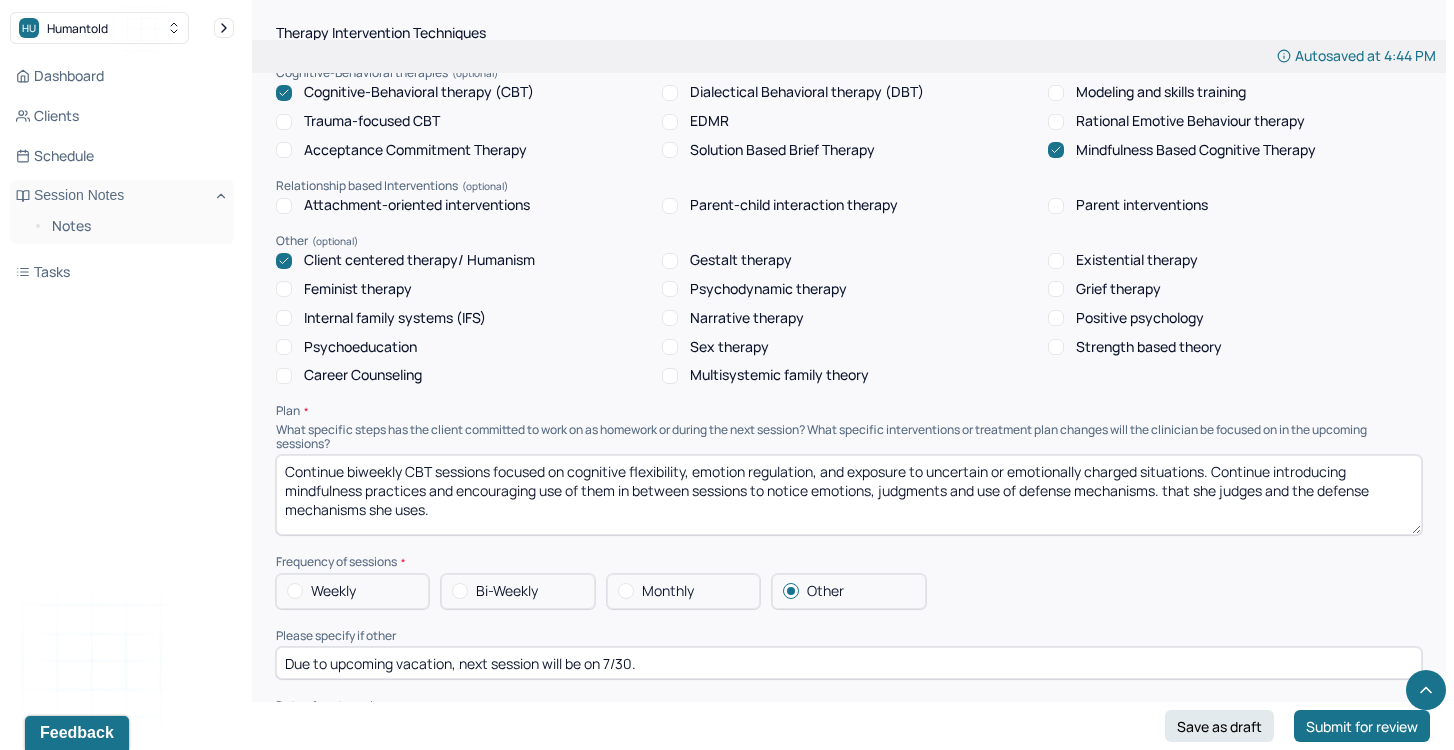 drag, startPoint x: 1165, startPoint y: 486, endPoint x: 1228, endPoint y: 510, distance: 67.41662 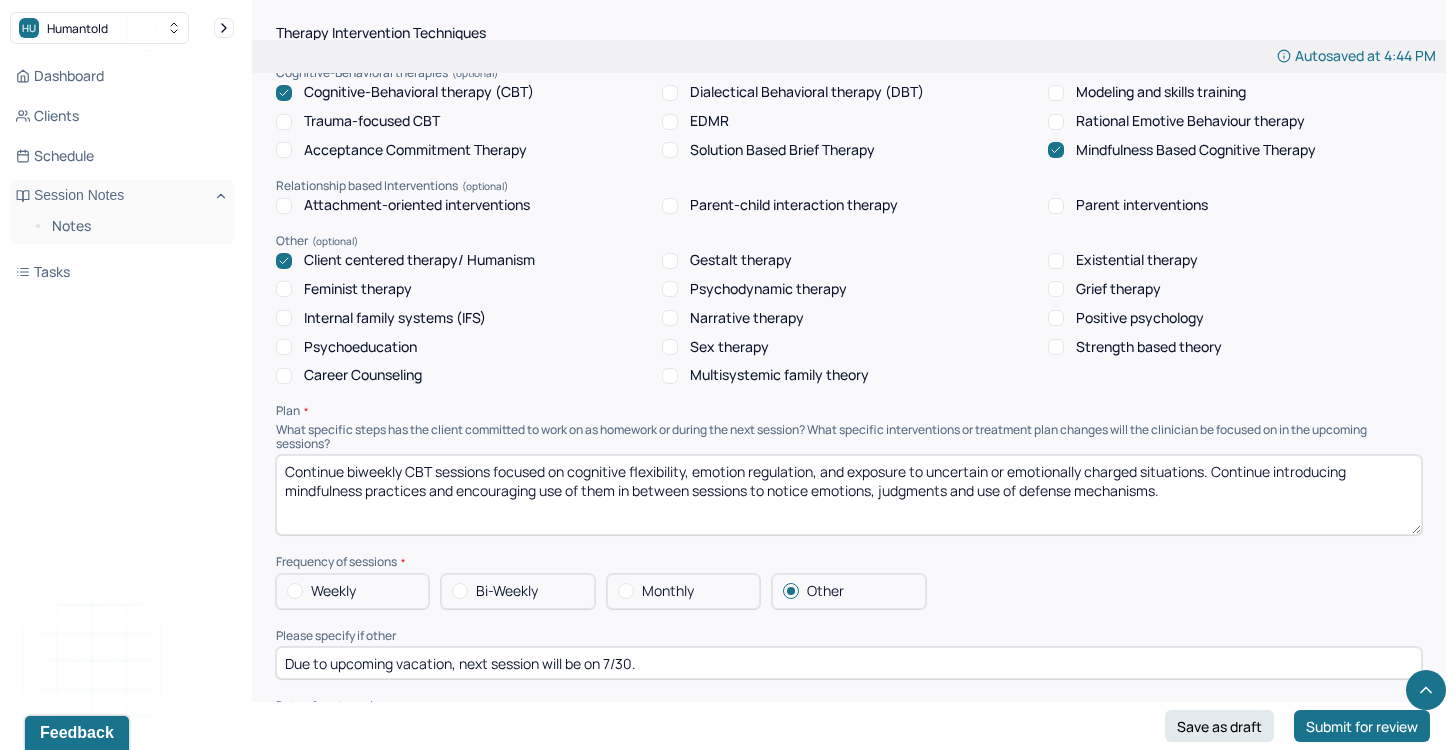 type on "Continue biweekly CBT sessions focused on cognitive flexibility, emotion regulation, and exposure to uncertain or emotionally charged situations. Continue introducing mindfulness practices and encouraging use of them in between sessions to notice emotions, judgments and use of defense mechanisms." 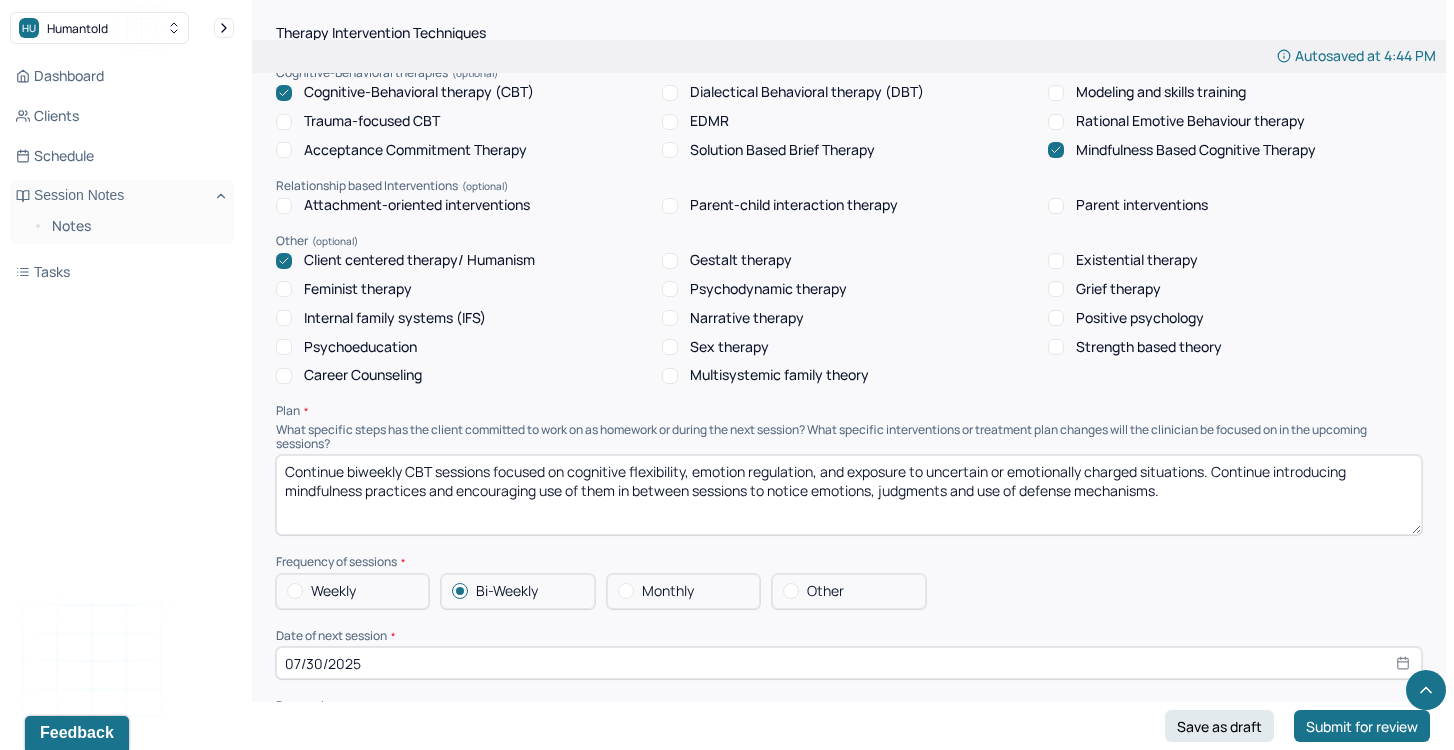 click on "07/30/2025" at bounding box center (849, 663) 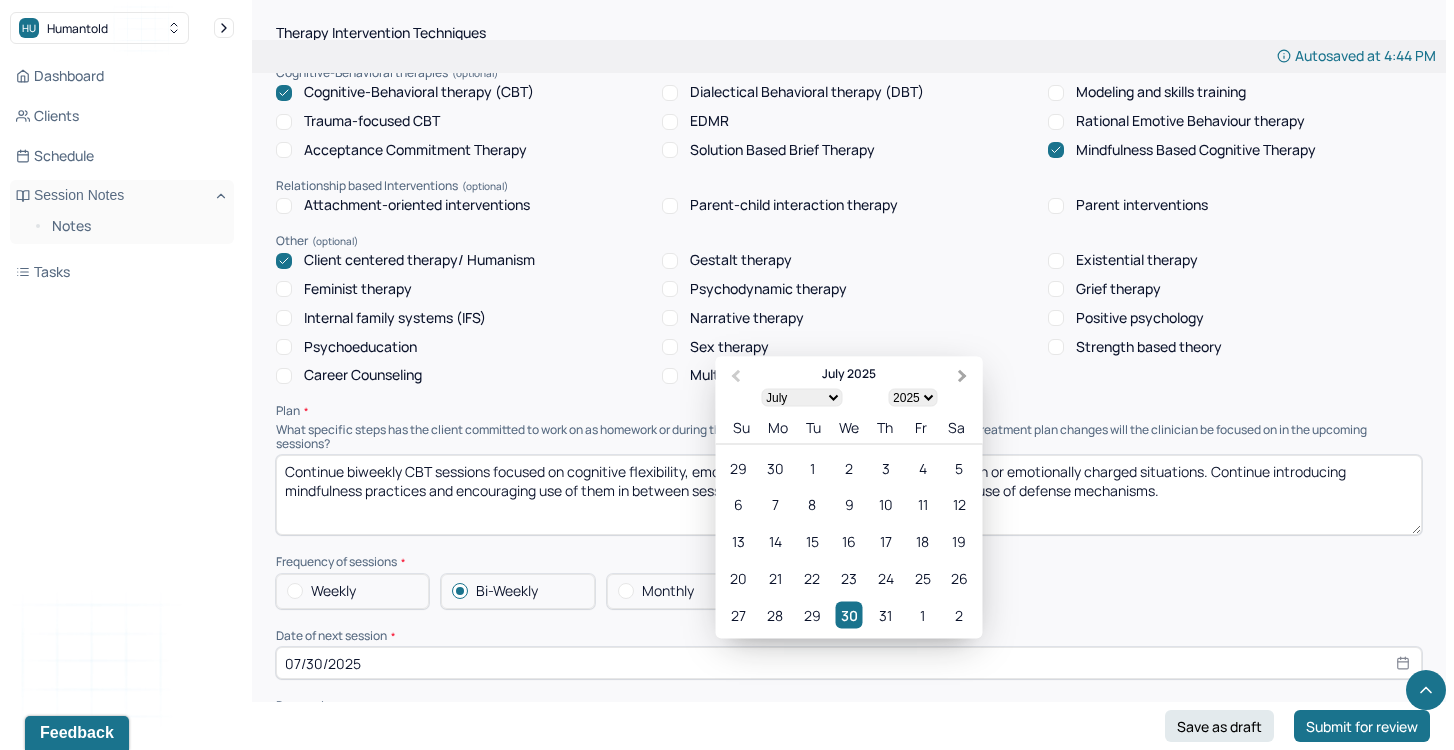 click on "Next Month" at bounding box center [965, 378] 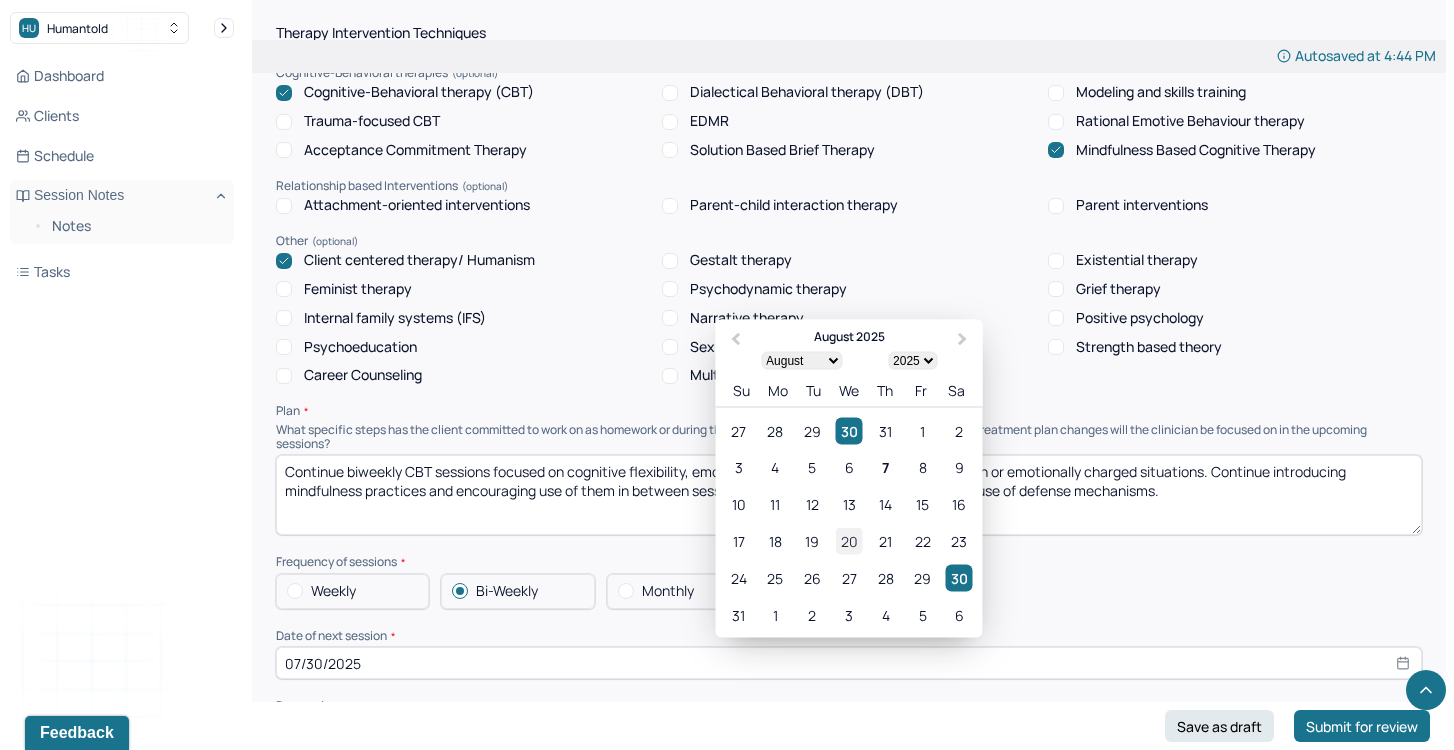 click on "20" at bounding box center (848, 541) 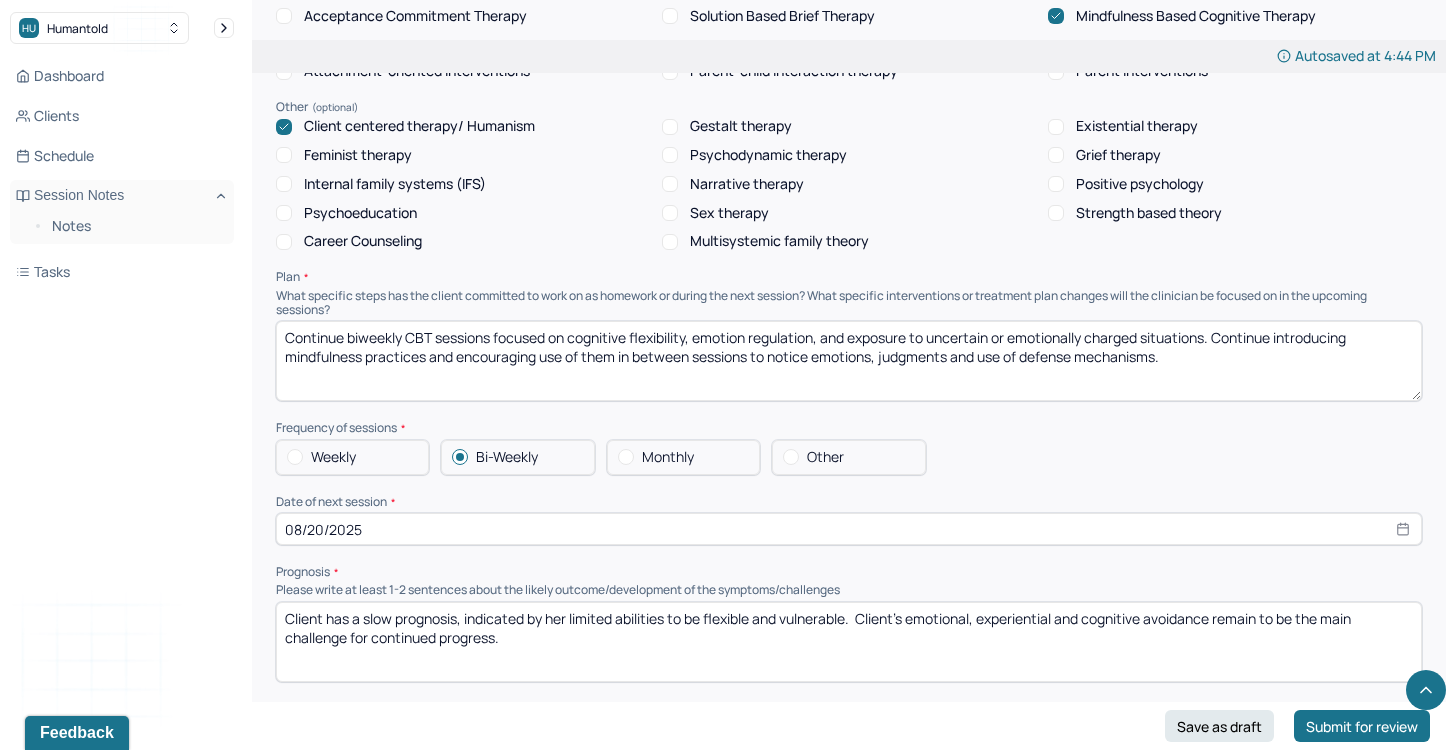 scroll, scrollTop: 1874, scrollLeft: 0, axis: vertical 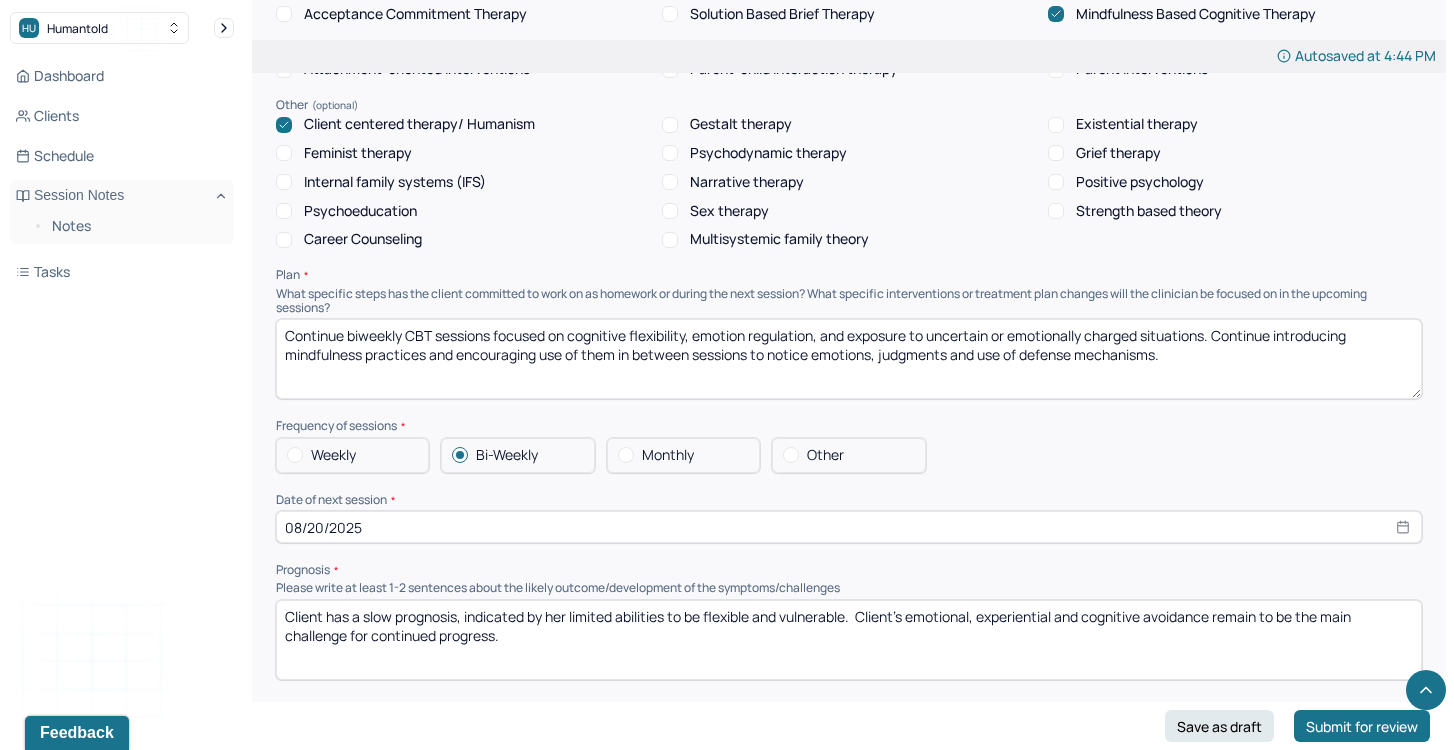 click on "Client has a slow prognosis, indicated by her limited abilities to be flexible and vulnerable.  Client's emotional, experiential and cognitive avoidance remain to be the main challenge for continued progress." at bounding box center (849, 640) 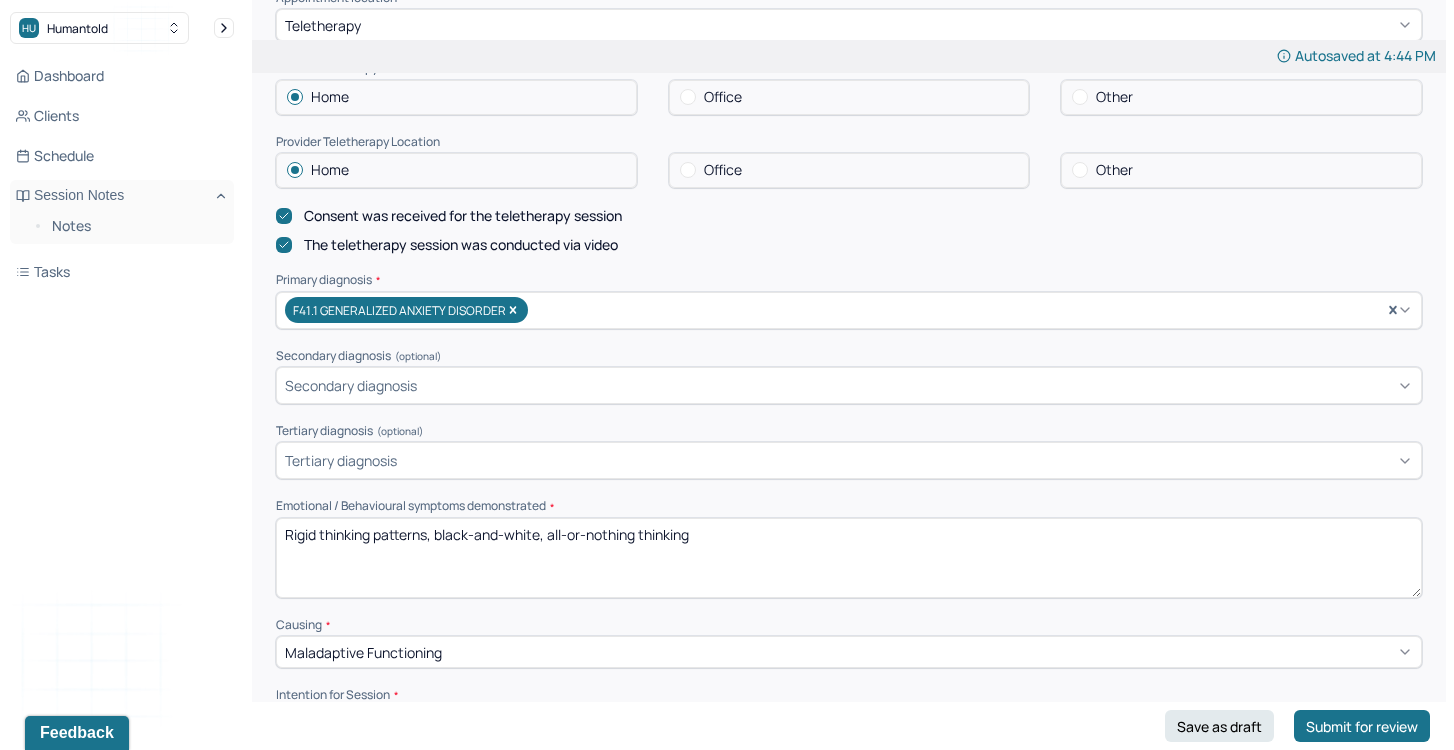 scroll, scrollTop: 0, scrollLeft: 0, axis: both 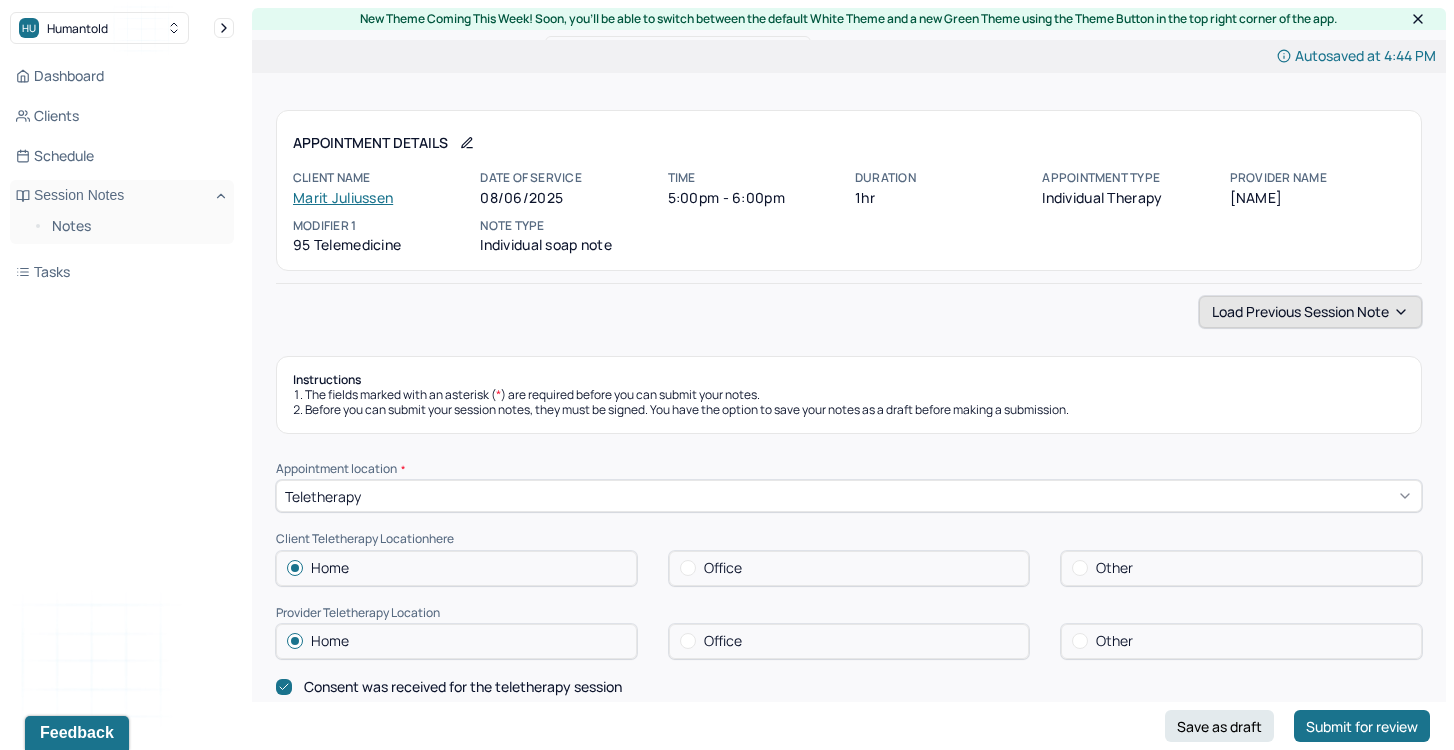 click on "Load previous session note" at bounding box center (1310, 312) 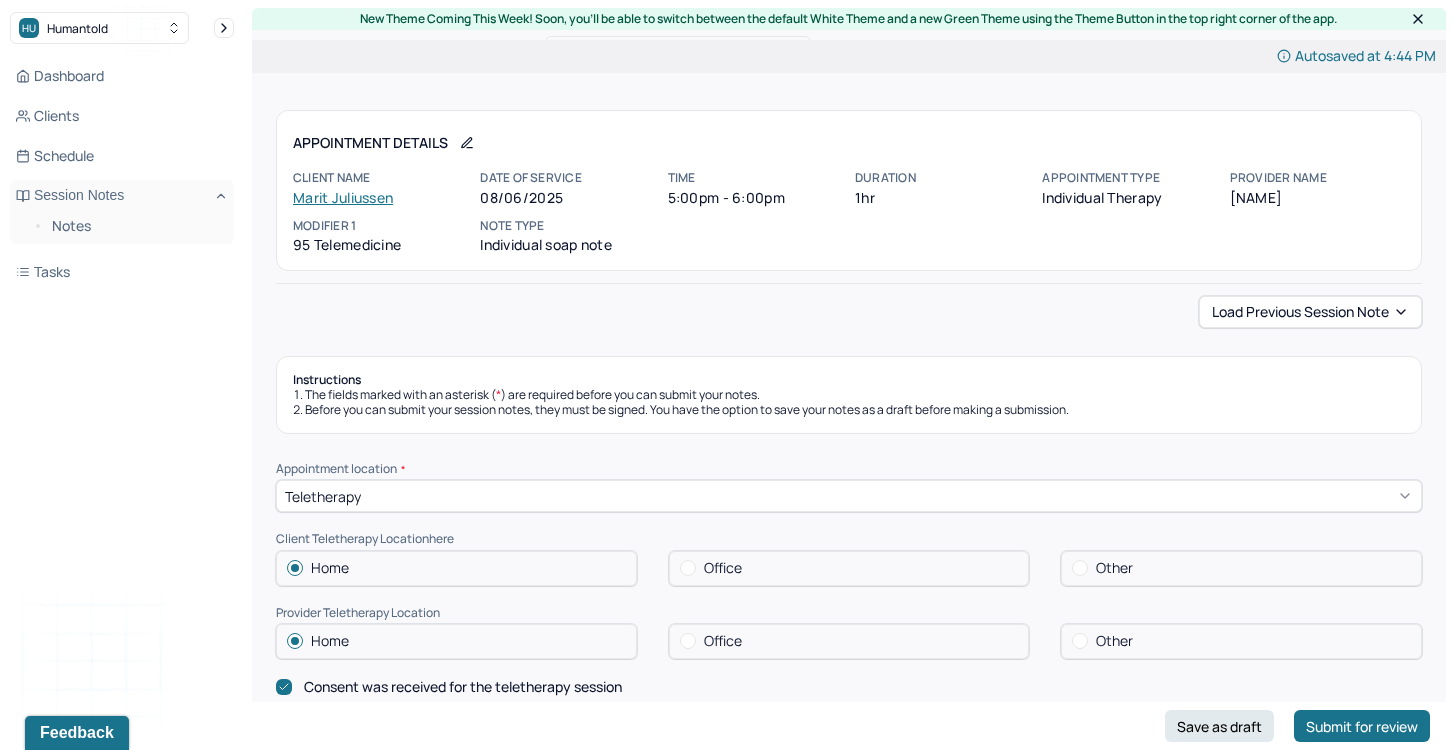click on "Load previous session note" at bounding box center [849, 312] 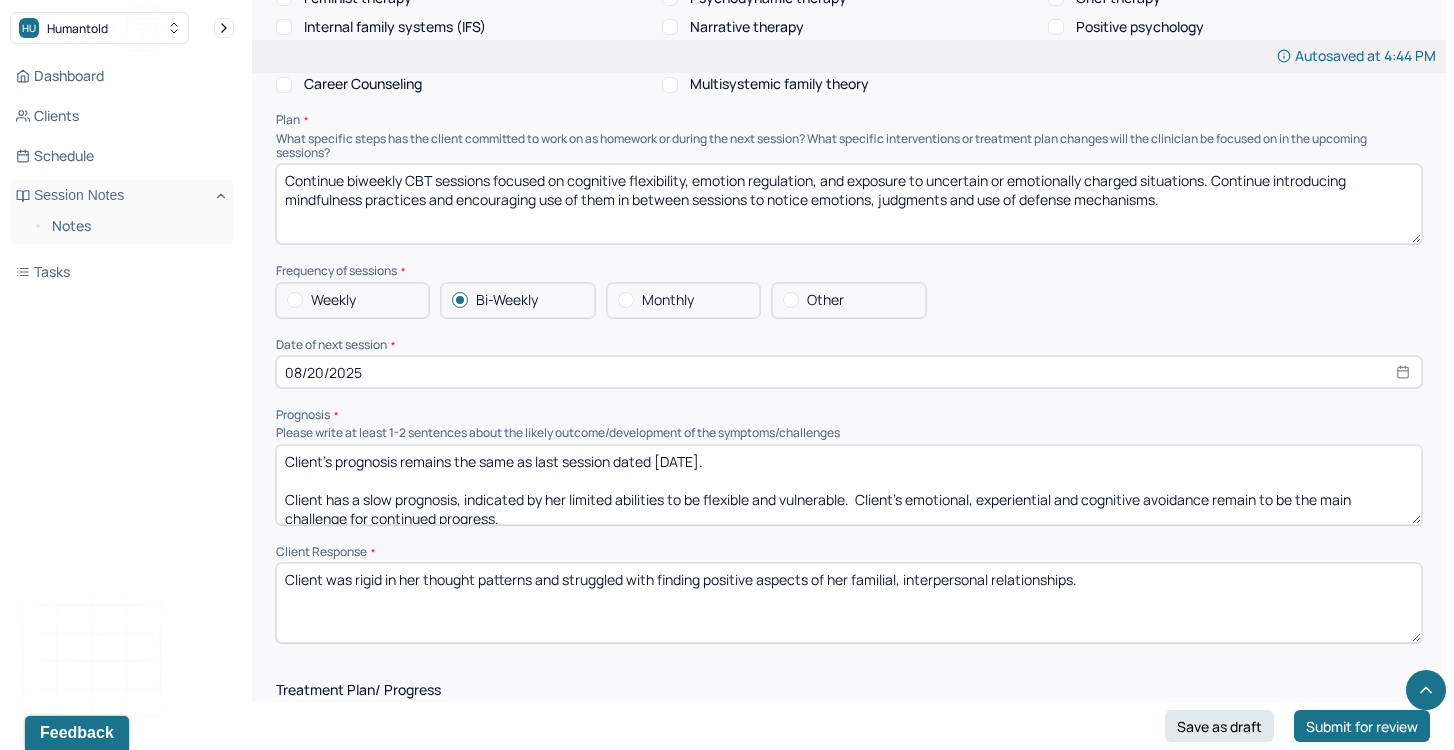 scroll, scrollTop: 2028, scrollLeft: 0, axis: vertical 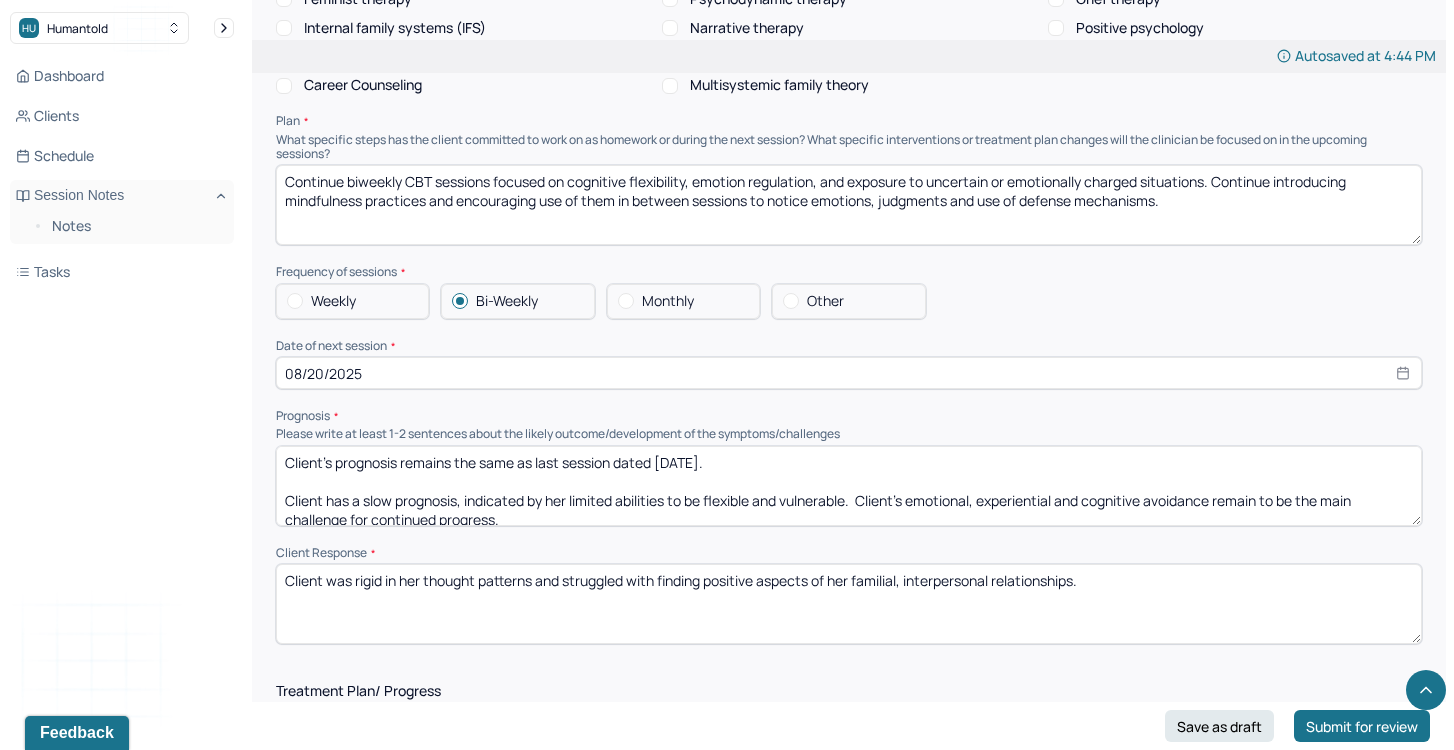 click on "Client's prognosis remains the same as last session dated [DATE].
Client has a slow prognosis, indicated by her limited abilities to be flexible and vulnerable.  Client's emotional, experiential and cognitive avoidance remain to be the main challenge for continued progress." at bounding box center [849, 486] 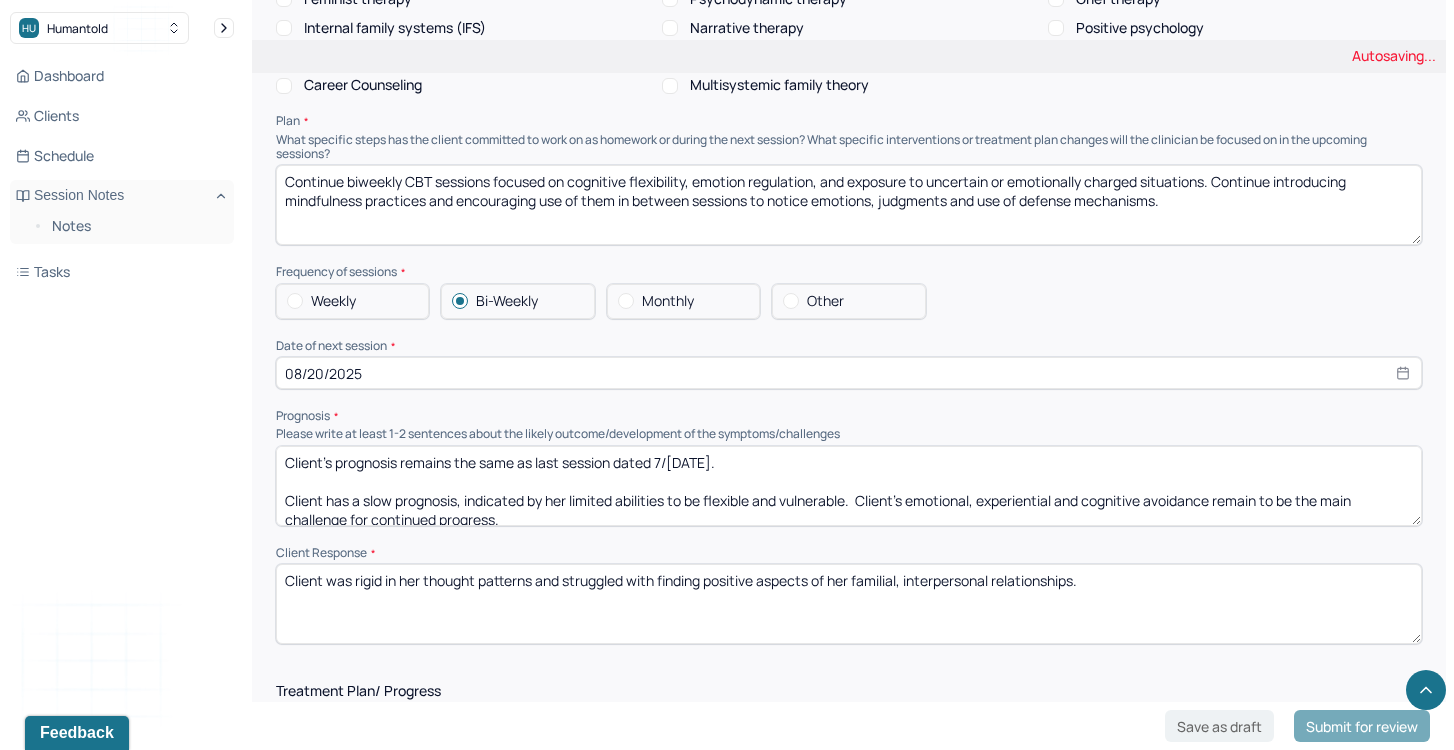 type on "Client's prognosis remains the same as last session dated 7/[DATE].
Client has a slow prognosis, indicated by her limited abilities to be flexible and vulnerable.  Client's emotional, experiential and cognitive avoidance remain to be the main challenge for continued progress." 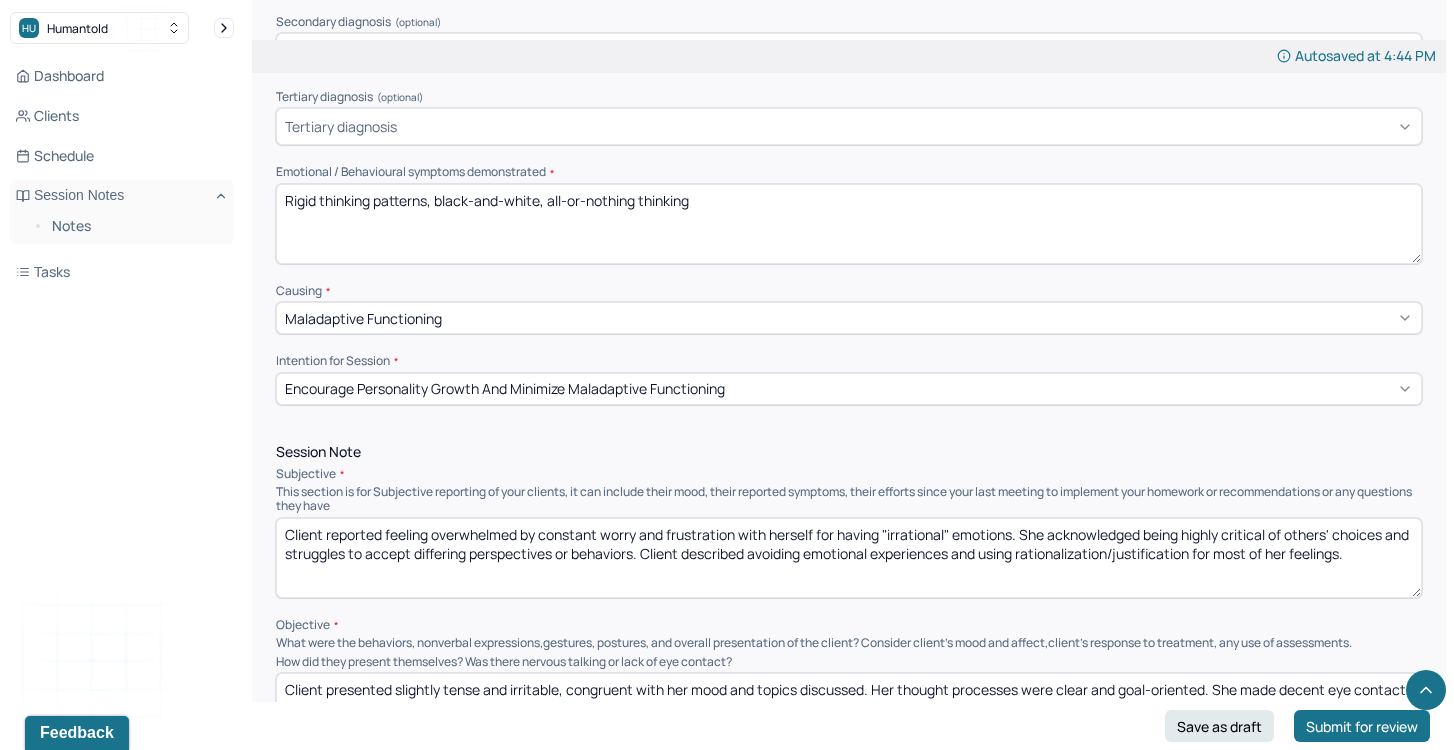scroll, scrollTop: 473, scrollLeft: 0, axis: vertical 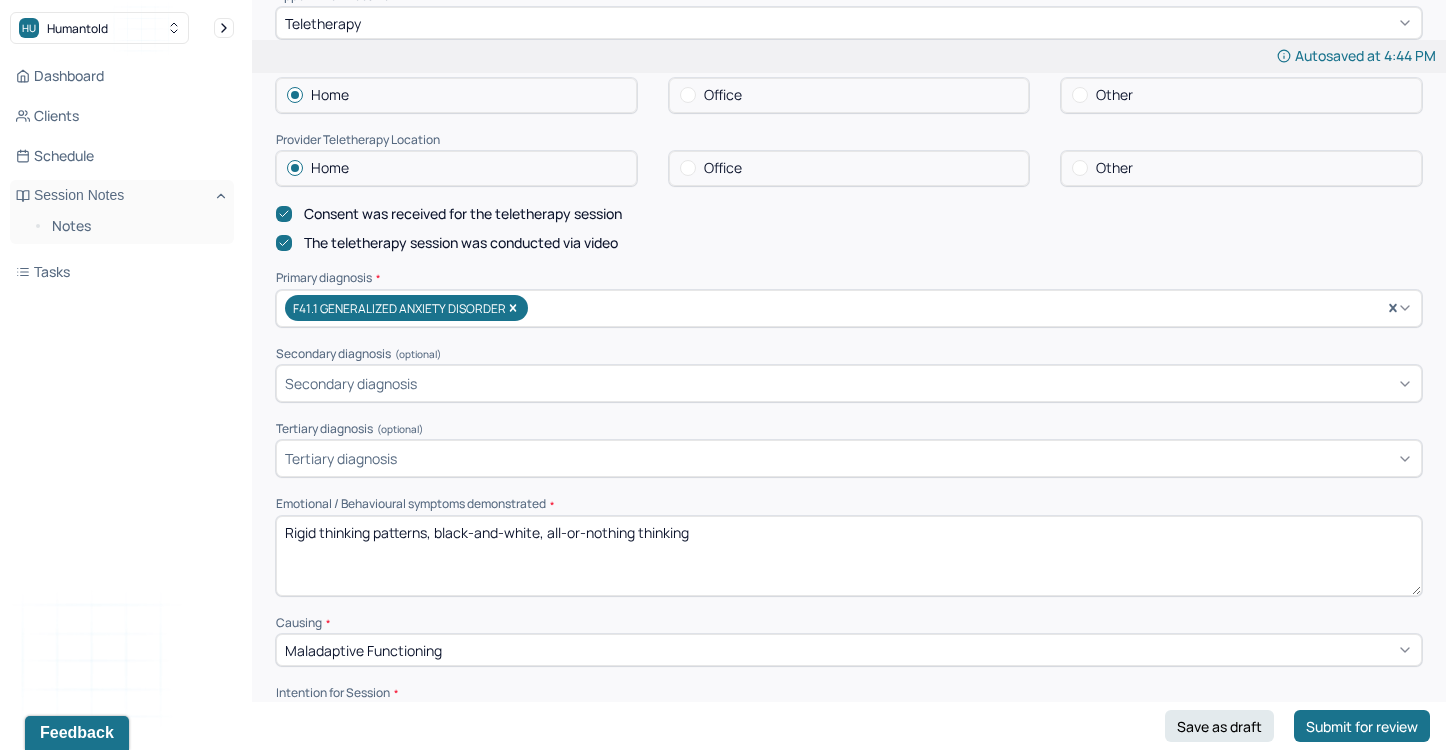 click on "Rigid thinking patterns, black-and-white, all-or-nothing thinking" at bounding box center [849, 556] 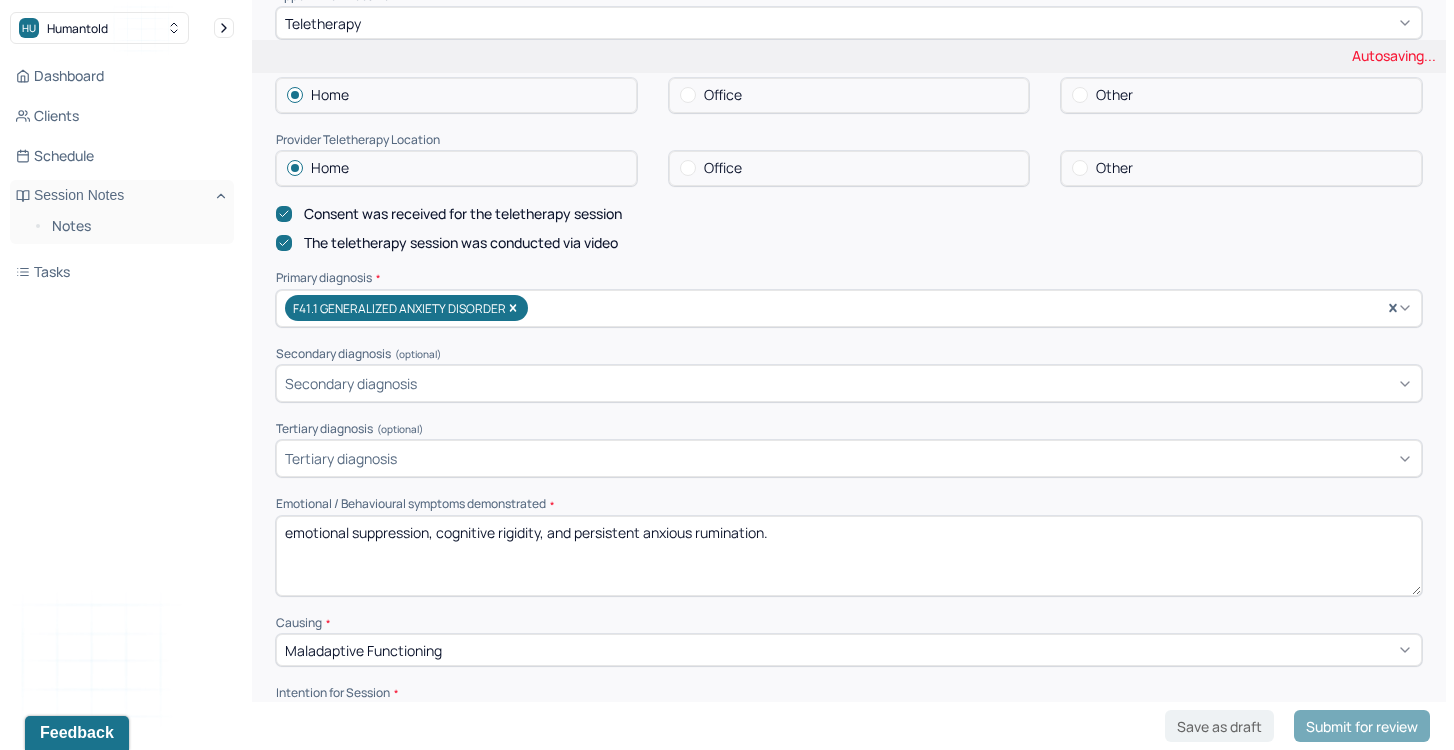 click on "Rigid thinking patterns, black-and-white, all-or-nothing thinking" at bounding box center [849, 556] 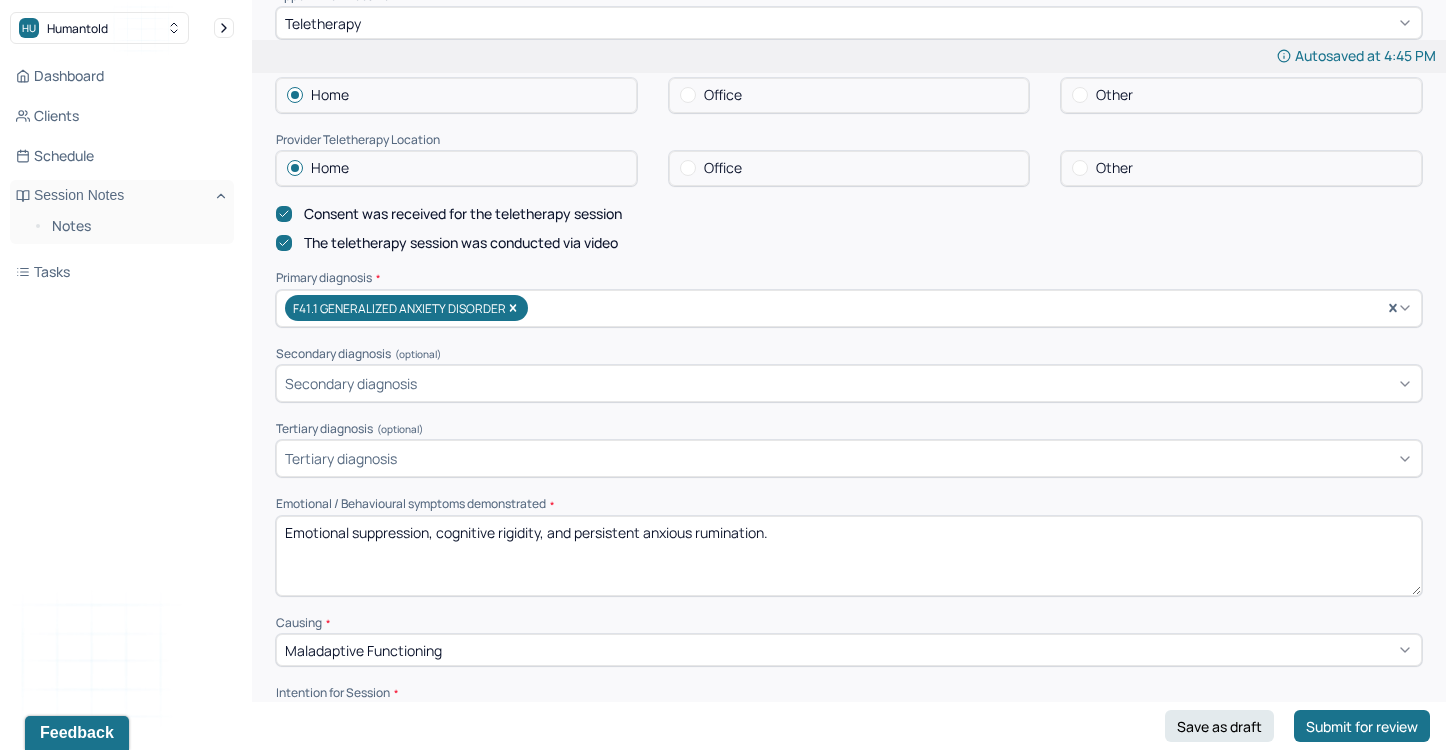 click on "emotional suppression, cognitive rigidity, and persistent anxious rumination." at bounding box center [849, 556] 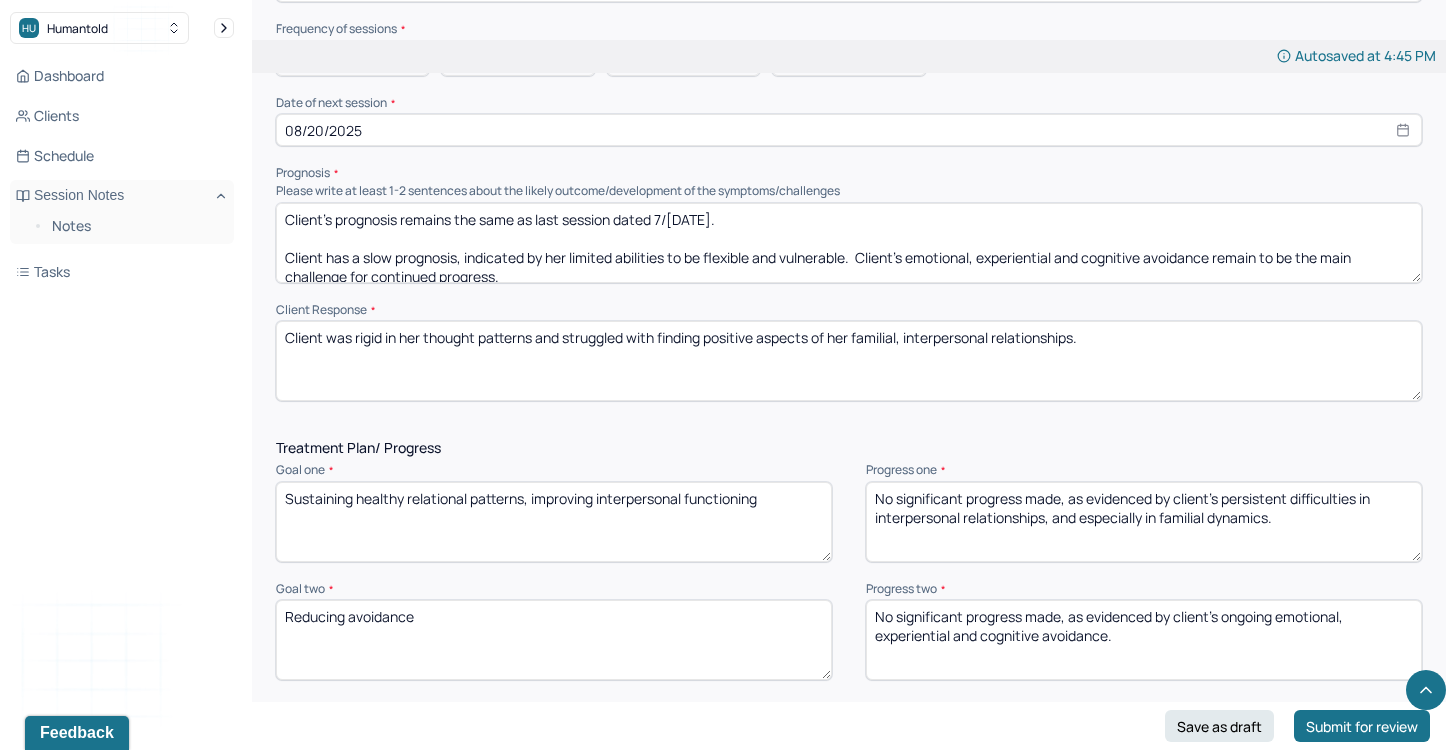 scroll, scrollTop: 2276, scrollLeft: 0, axis: vertical 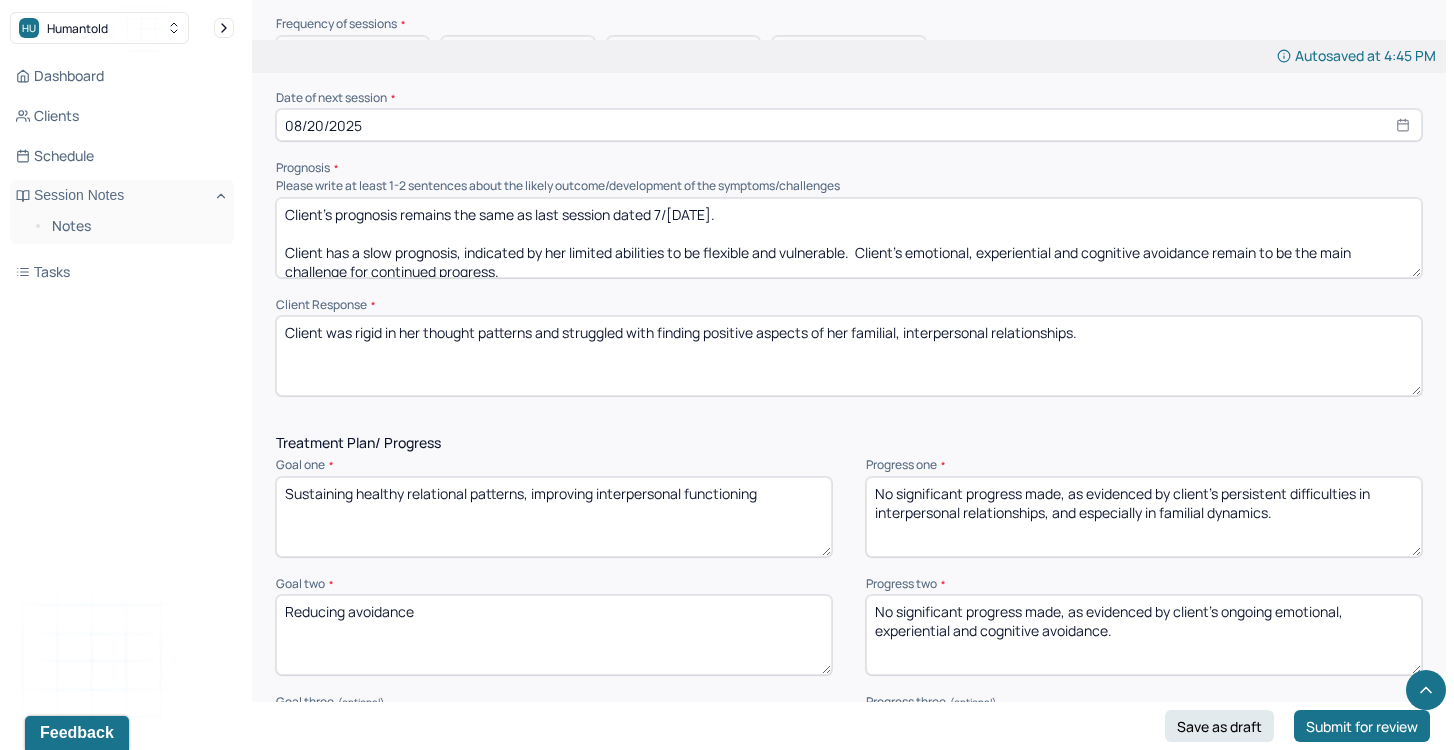 type on "Emotional suppression, cognitive rigidity, and persistent anxious rumination." 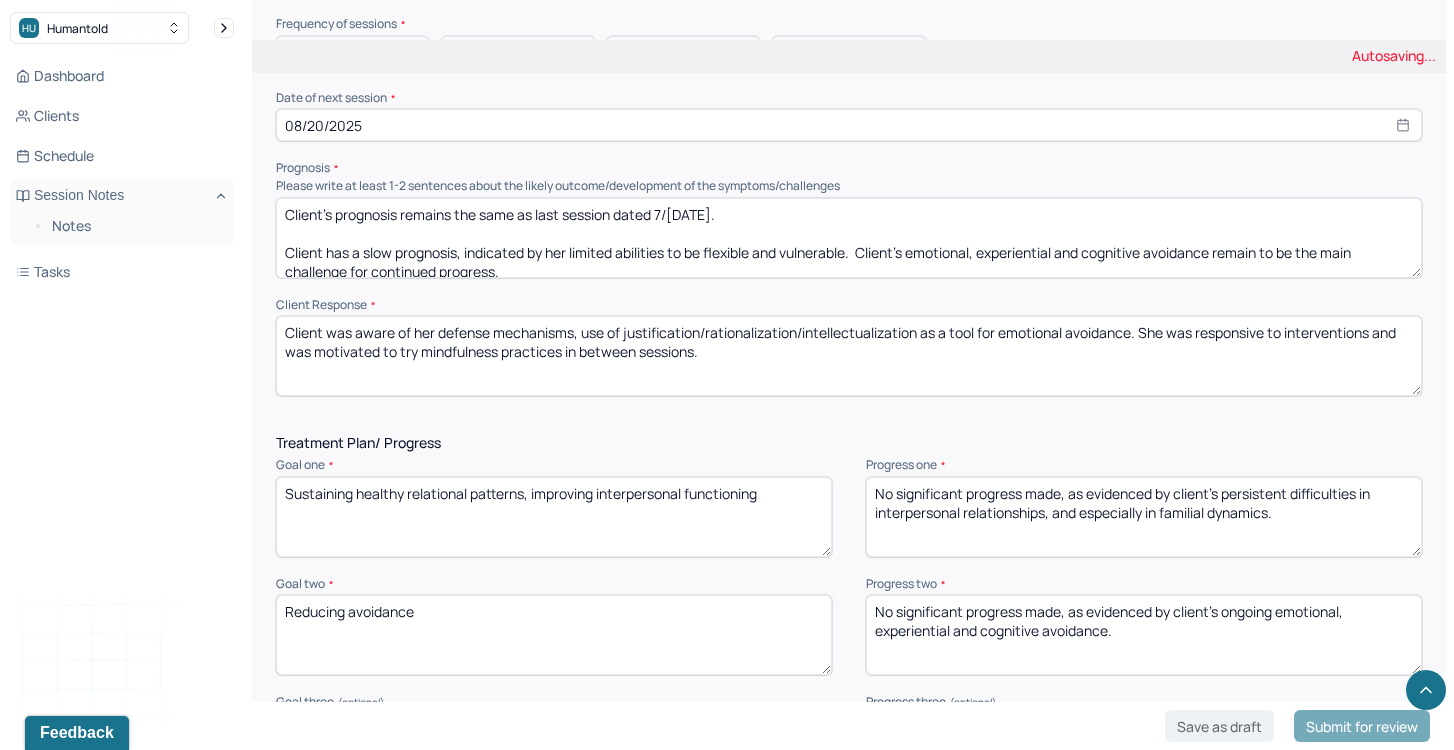 type on "Client was aware of her defense mechanisms, use of justification/rationalization/intellectualization as a tool for emotional avoidance. She was responsive to interventions and was motivated to try mindfulness practices in between sessions." 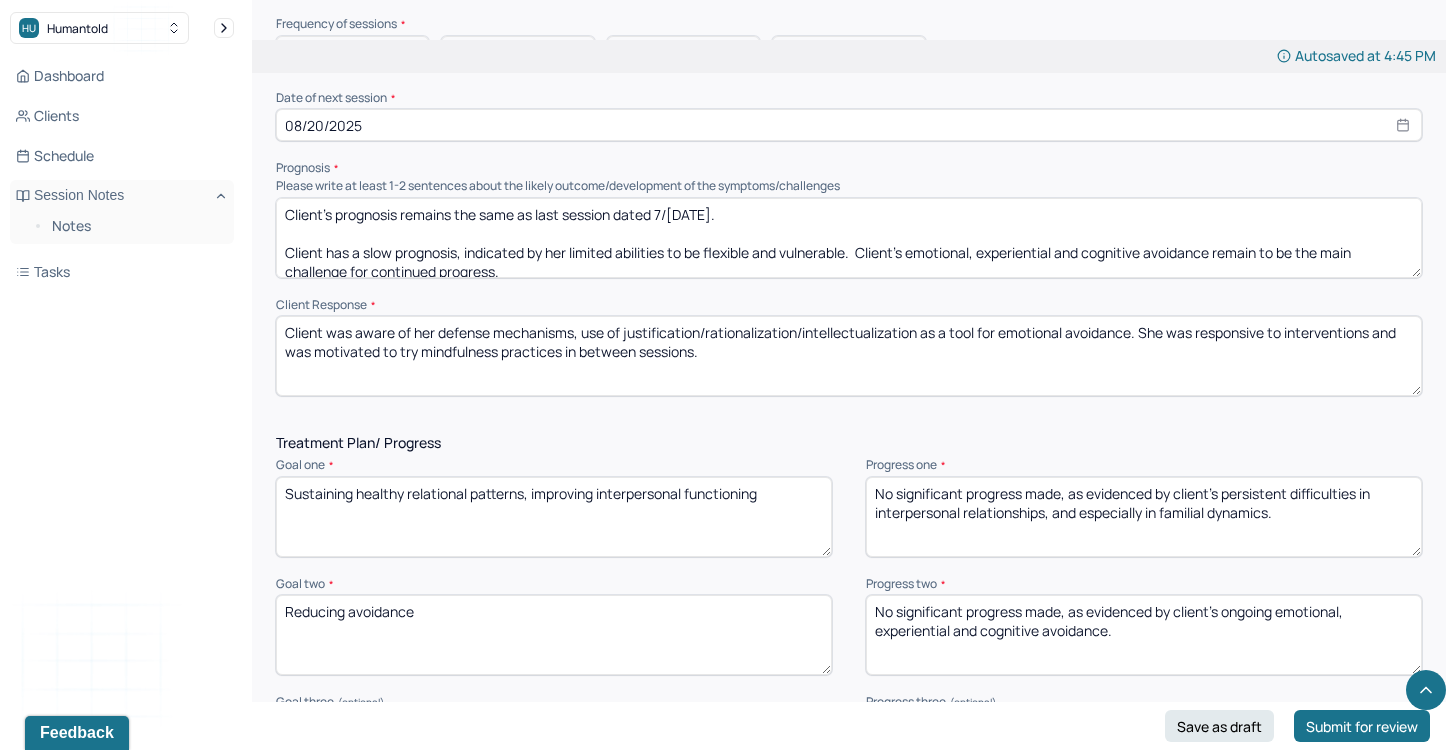 drag, startPoint x: 1305, startPoint y: 510, endPoint x: 880, endPoint y: 494, distance: 425.30106 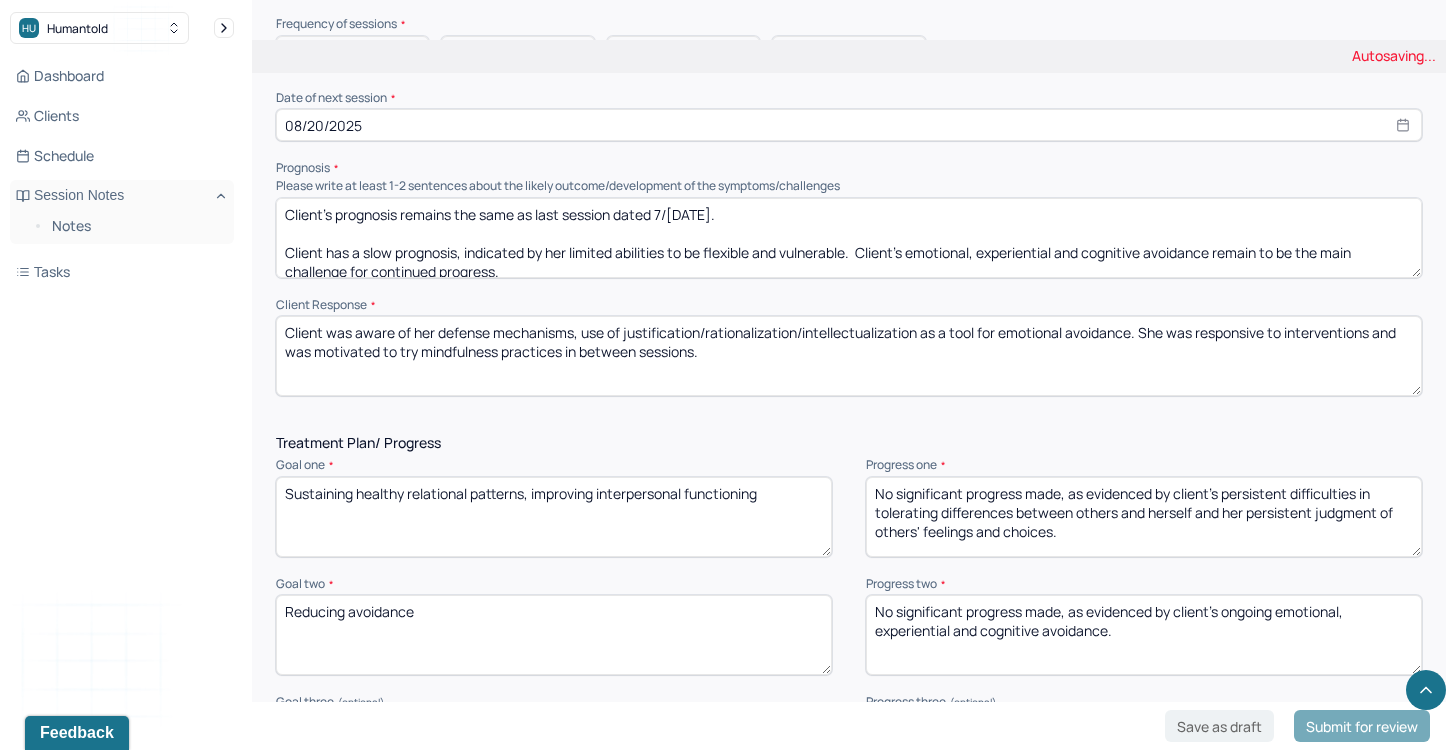 type on "No significant progress made, as evidenced by client's persistent difficulties in tolerating differences between others and herself and her persistent judgment of others' feelings and choices." 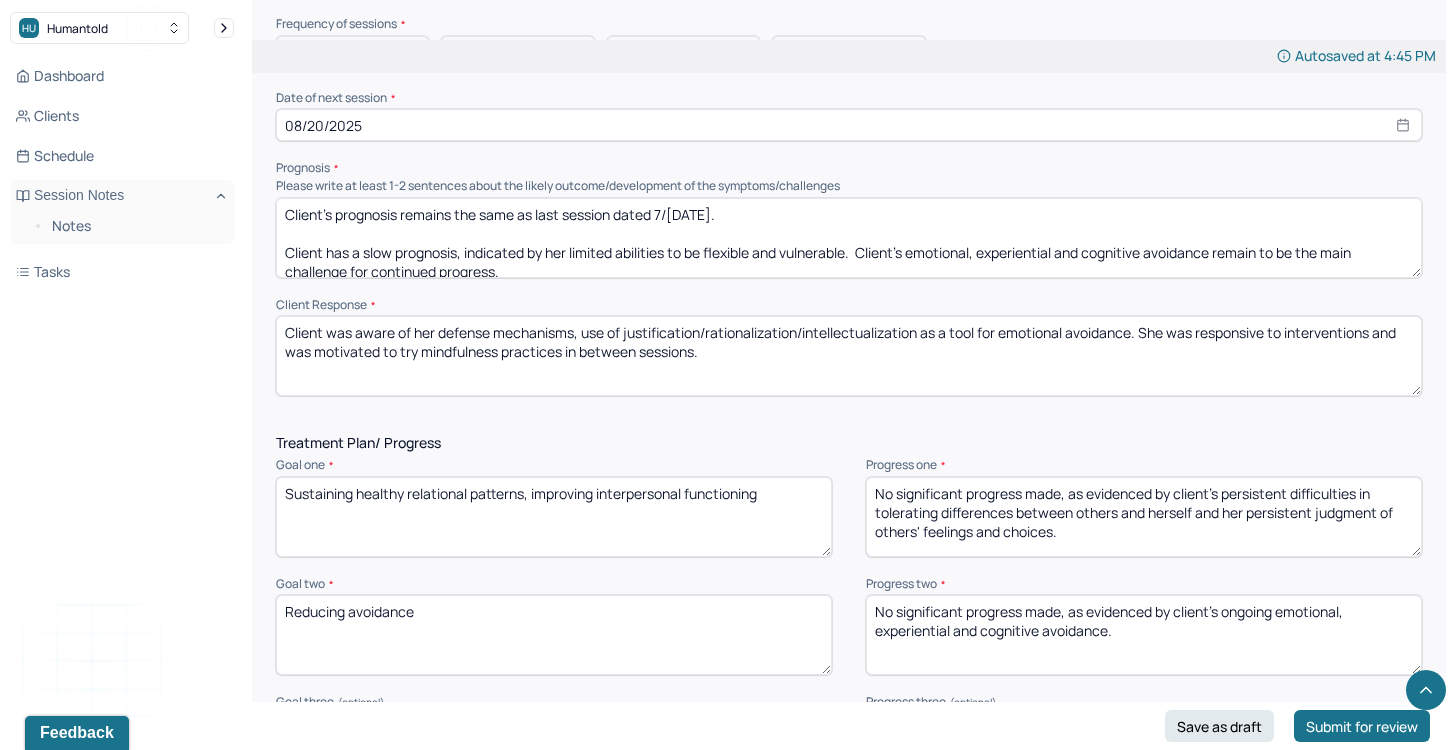 drag, startPoint x: 1161, startPoint y: 625, endPoint x: 789, endPoint y: 542, distance: 381.14694 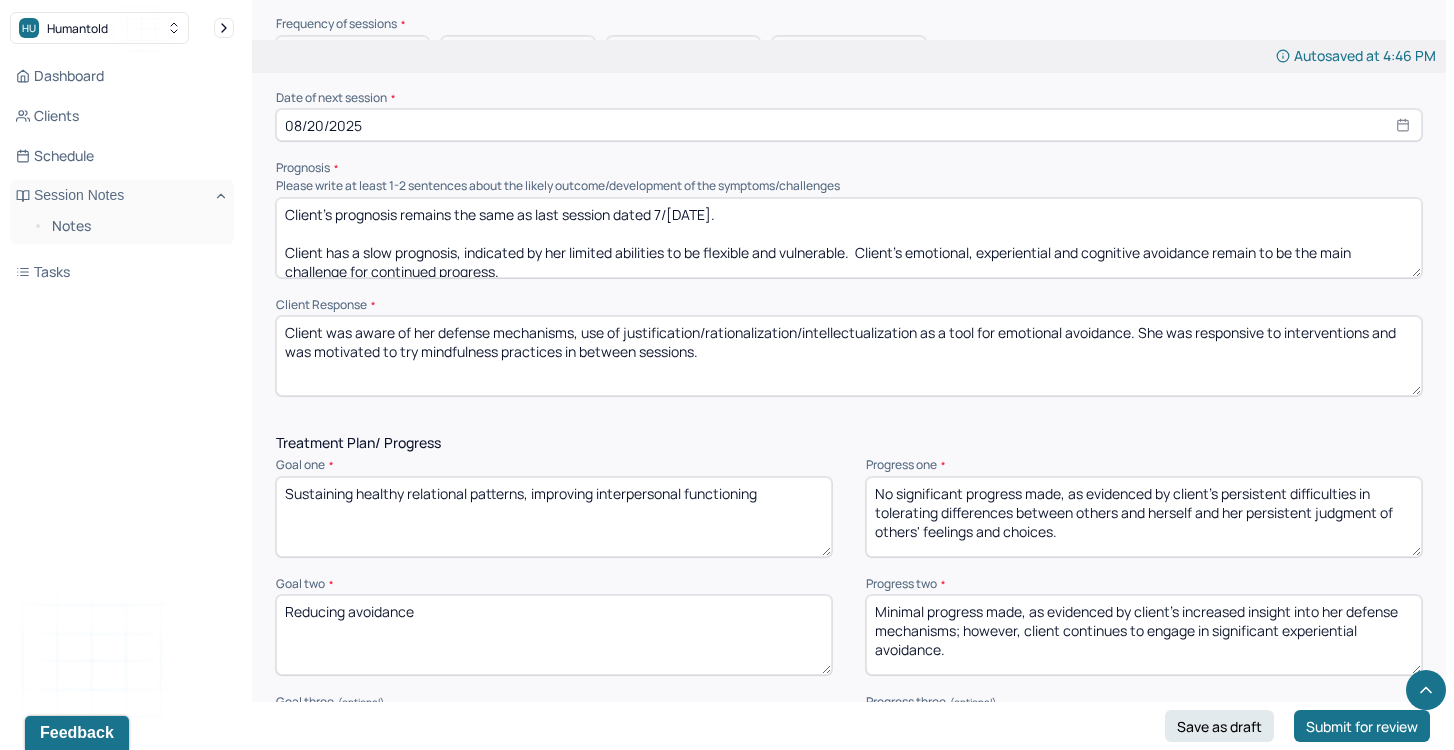 click on "Minimal progress made, as evidenced by client's increased insight into her defense mechanisms; however, client continues to engage in significant experiential avoidance." at bounding box center (1144, 635) 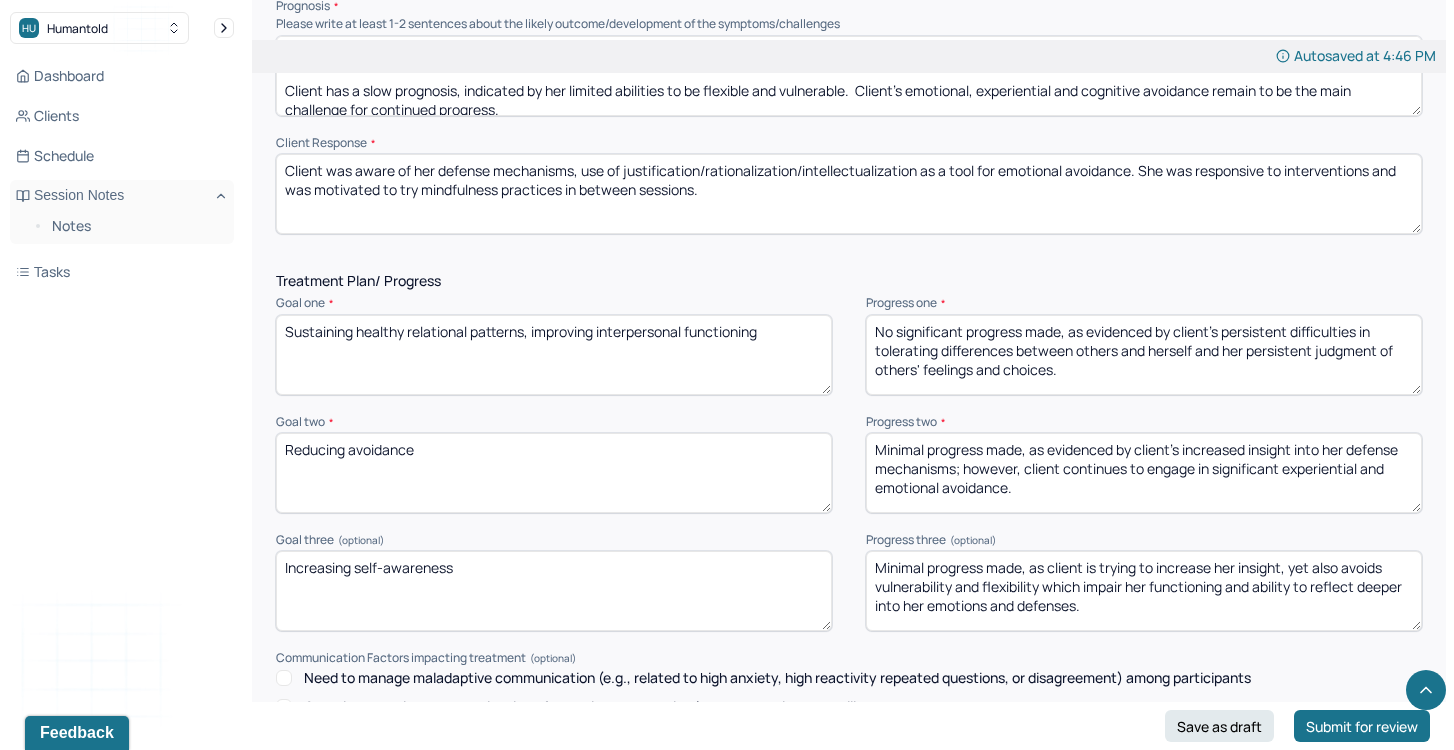 scroll, scrollTop: 2437, scrollLeft: 0, axis: vertical 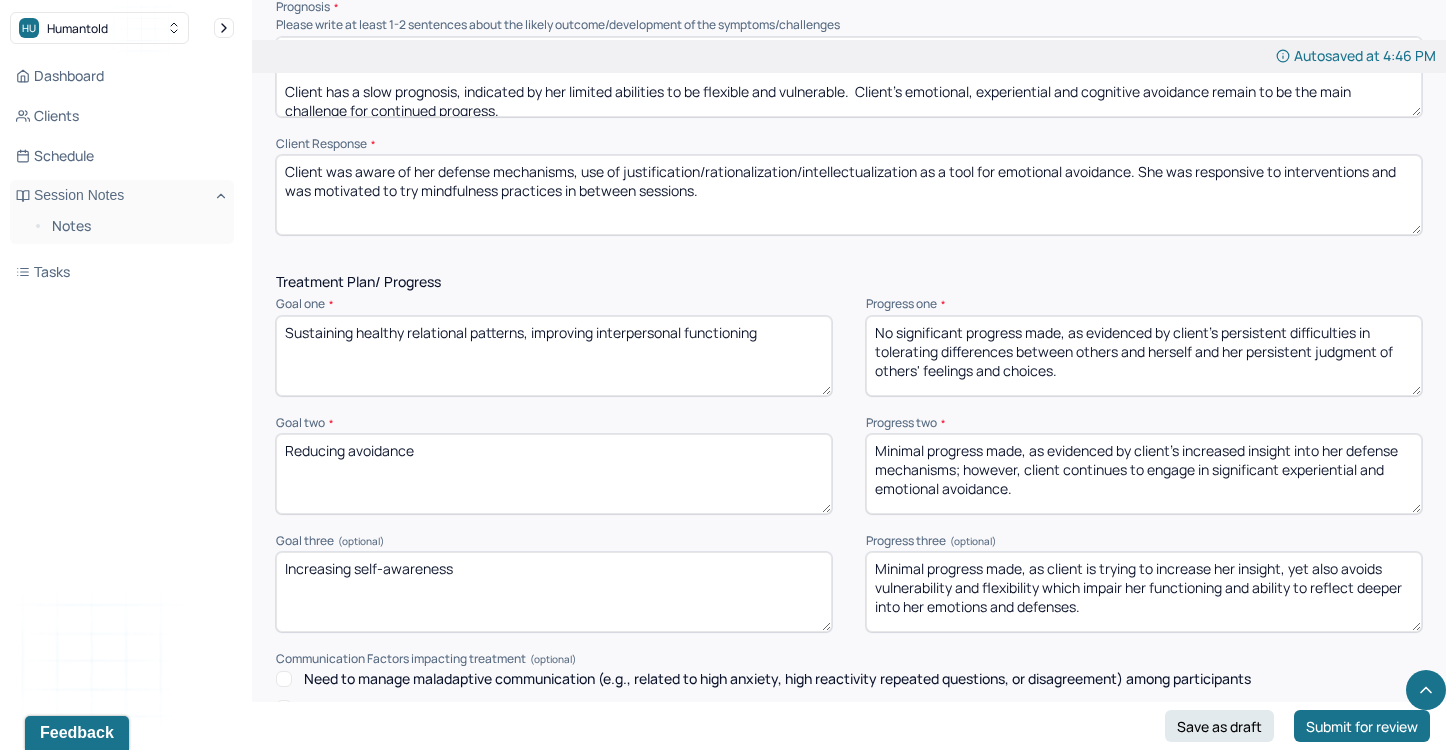 type on "Minimal progress made, as evidenced by client's increased insight into her defense mechanisms; however, client continues to engage in significant experiential and emotional avoidance." 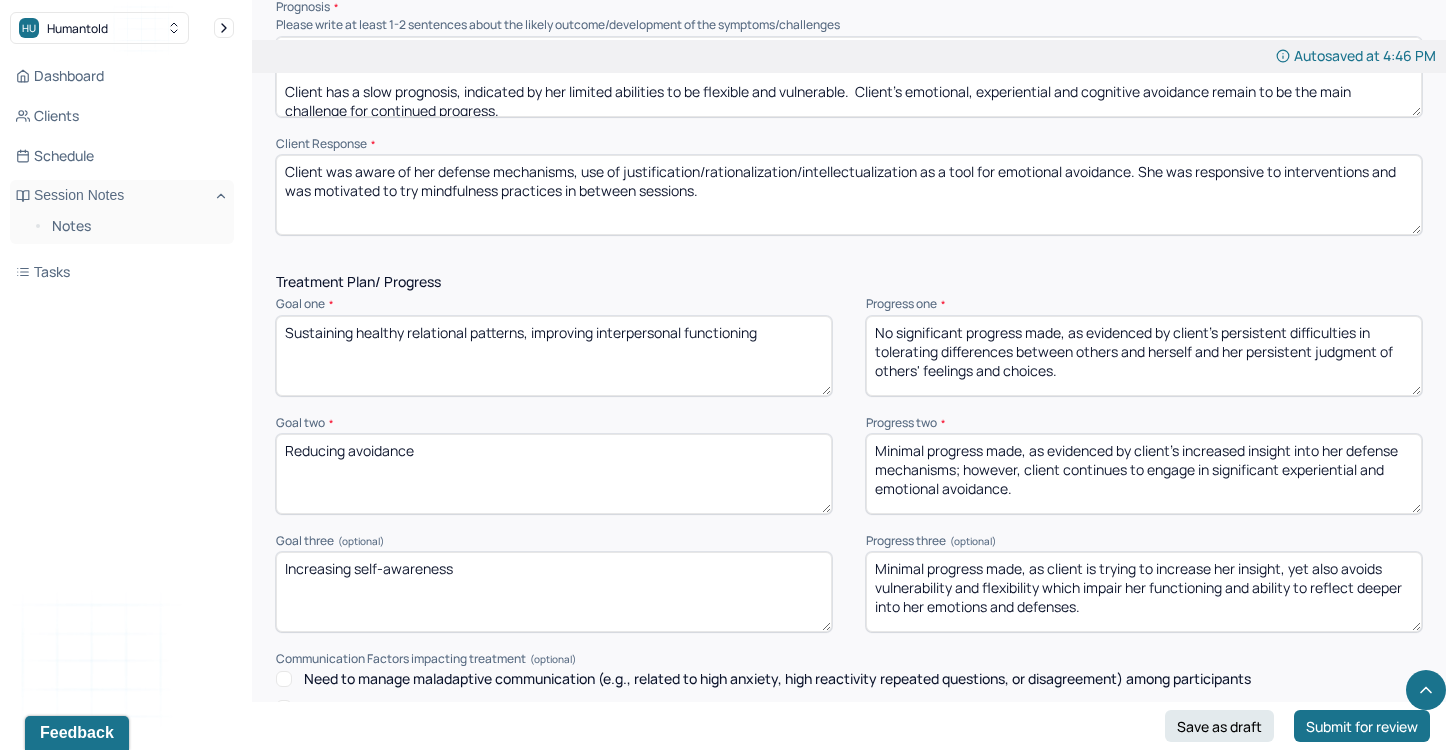 drag, startPoint x: 1162, startPoint y: 594, endPoint x: 1231, endPoint y: 582, distance: 70.035706 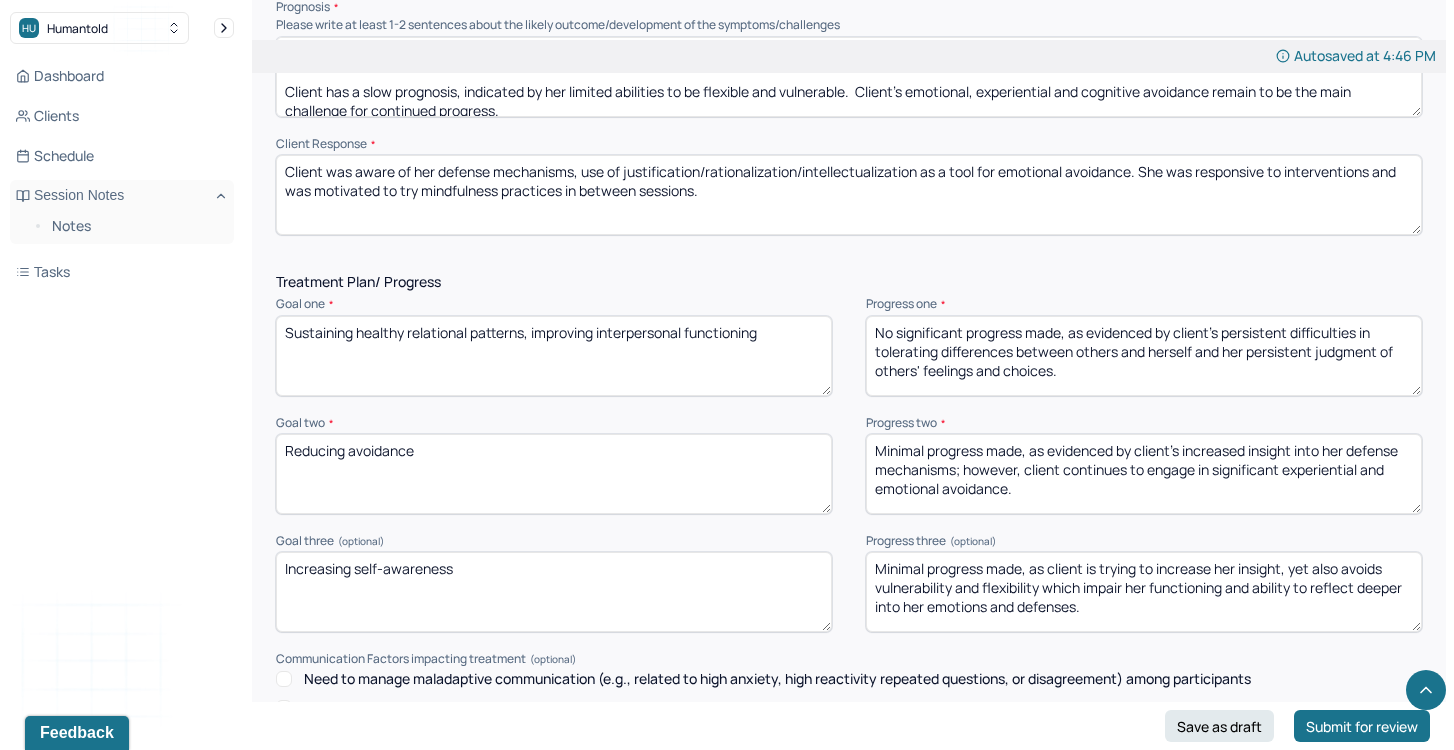 click on "Minimal progress made, as client is trying to increase her insight, yet also avoids vulnerability and flexibility which impair her functioning and ability to reflect deeper into her emotions and defenses." at bounding box center (1144, 592) 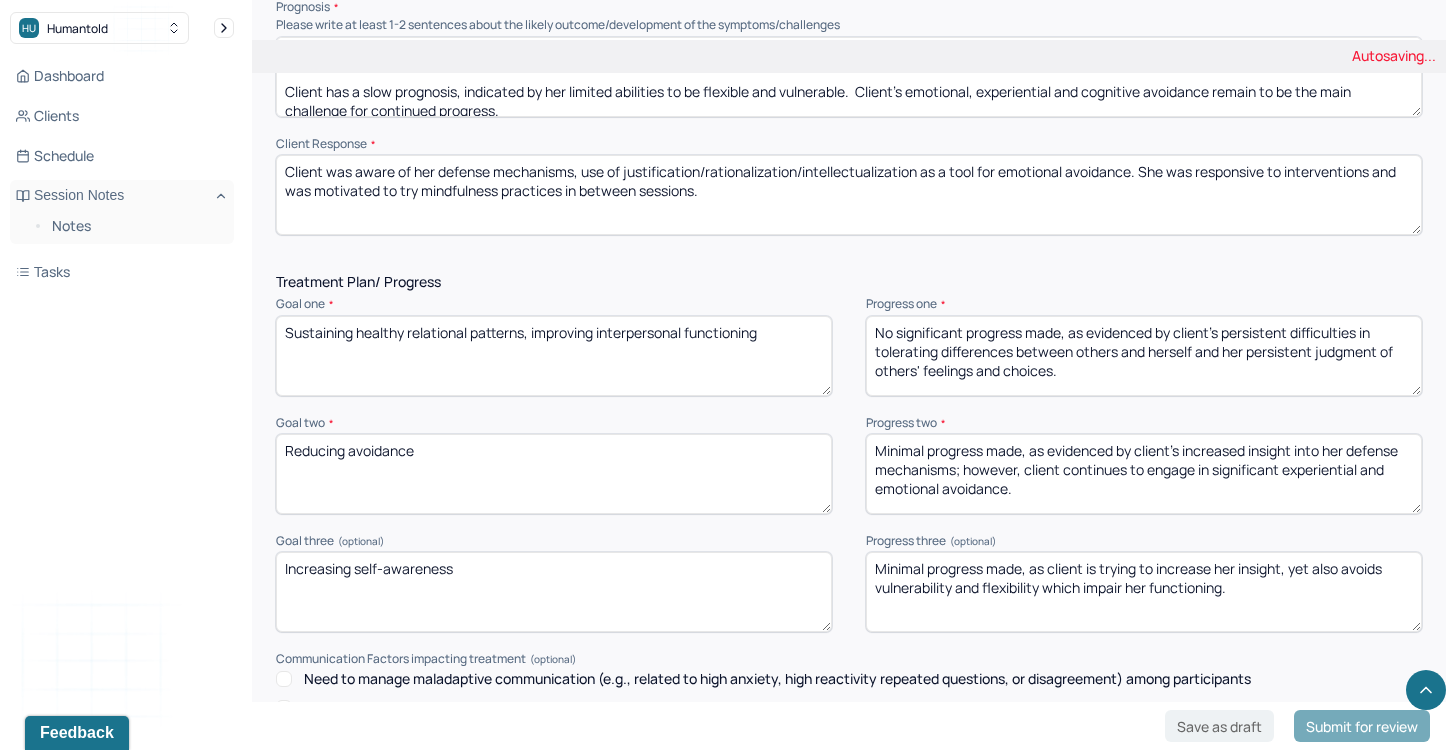 drag, startPoint x: 1229, startPoint y: 583, endPoint x: 1045, endPoint y: 579, distance: 184.04347 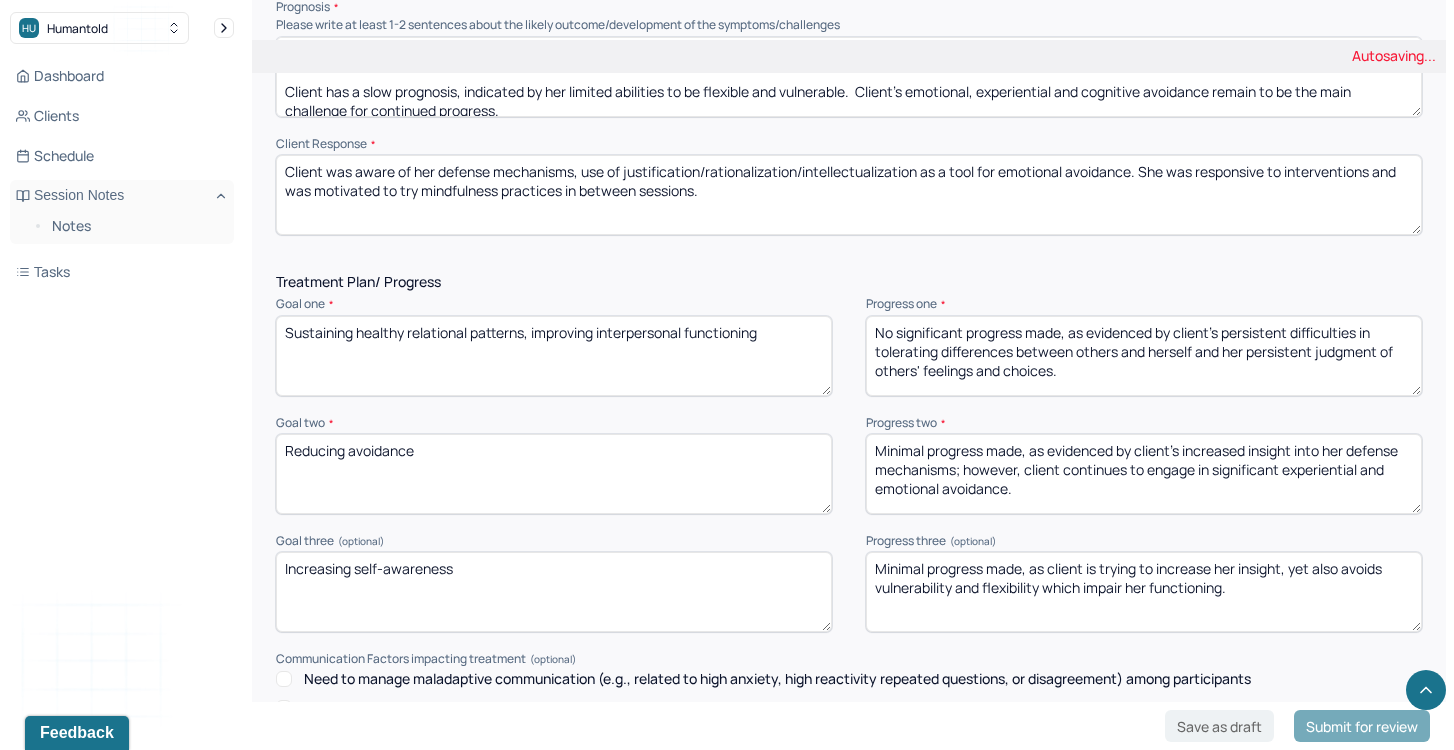 click on "Minimal progress made, as client is trying to increase her insight, yet also avoids vulnerability and flexibility which impair her functioning and ability to reflect deeper into her emotions and defenses." at bounding box center [1144, 592] 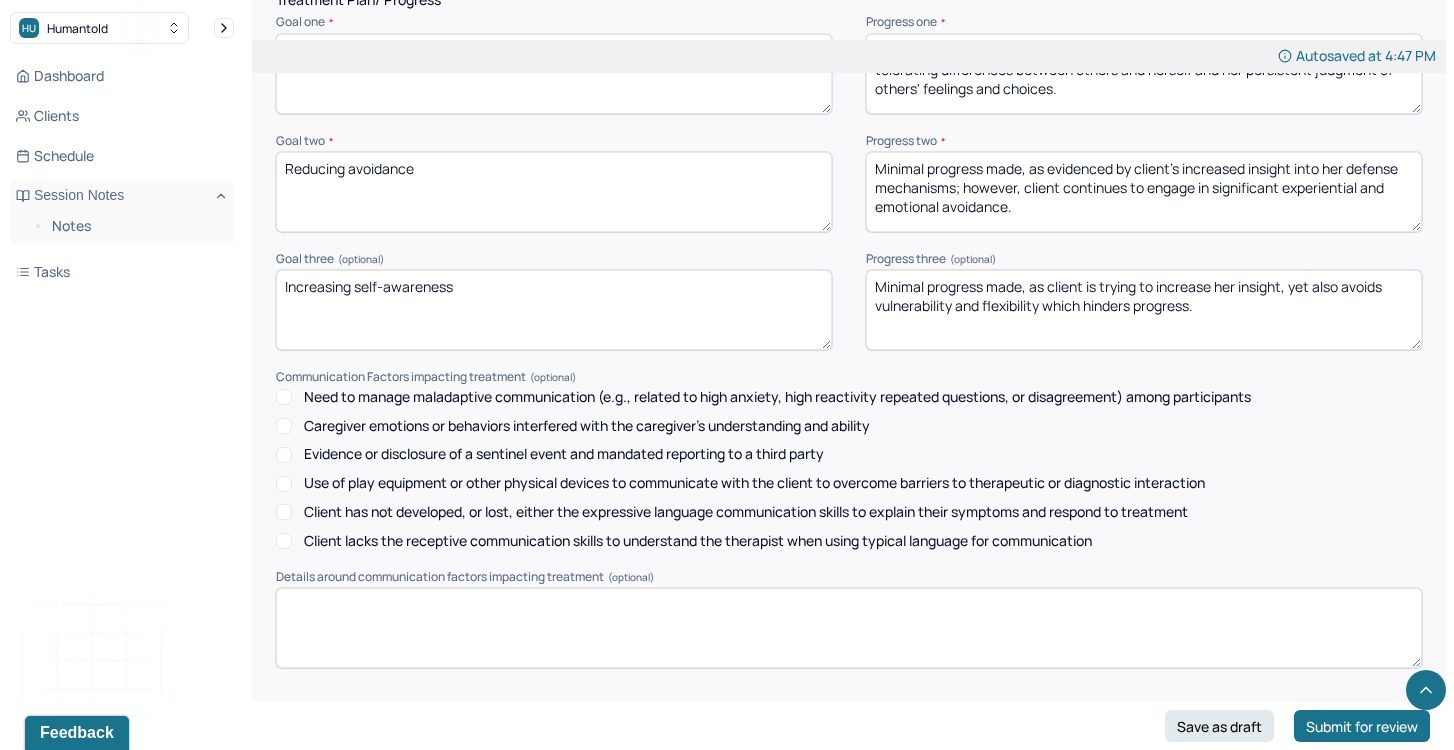 scroll, scrollTop: 2845, scrollLeft: 0, axis: vertical 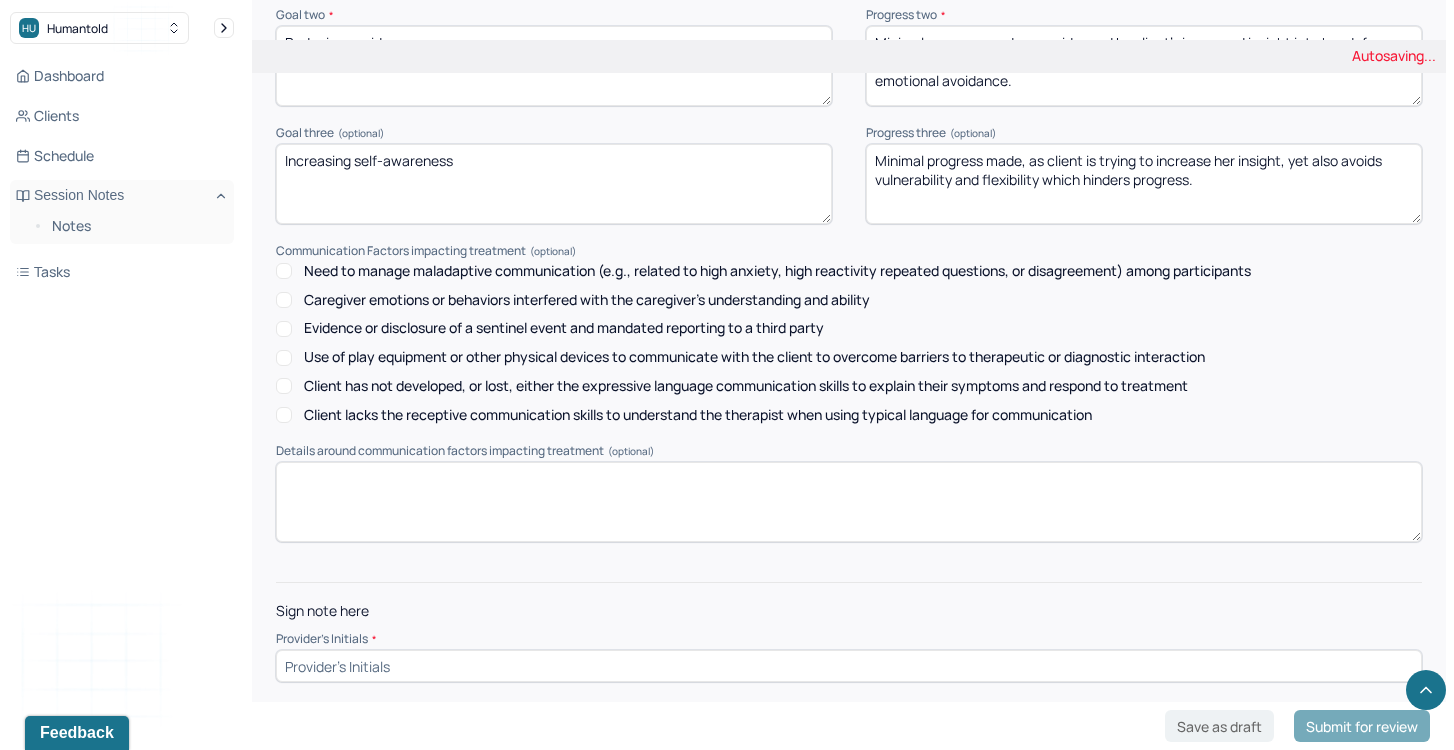 type on "Minimal progress made, as client is trying to increase her insight, yet also avoids vulnerability and flexibility which hinders progress." 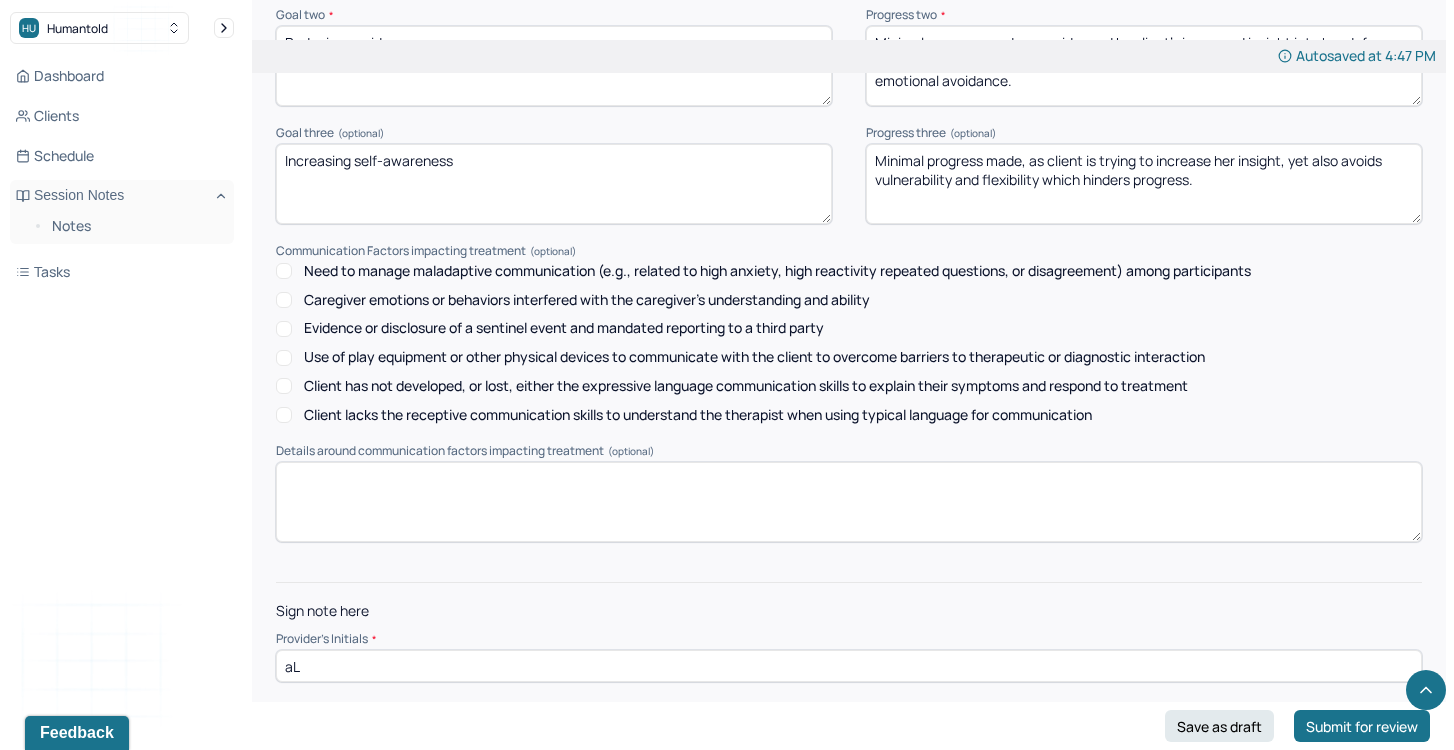 type on "a" 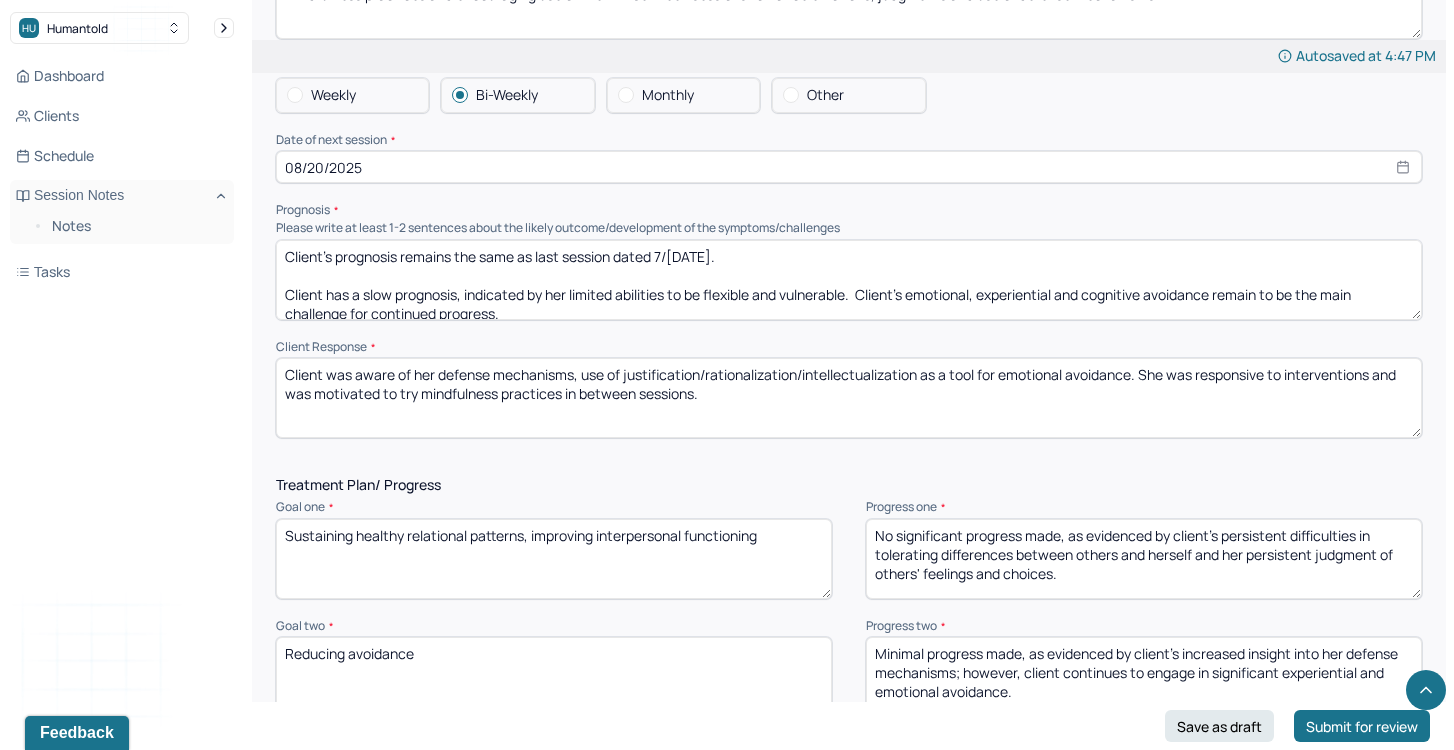 scroll, scrollTop: 2233, scrollLeft: 0, axis: vertical 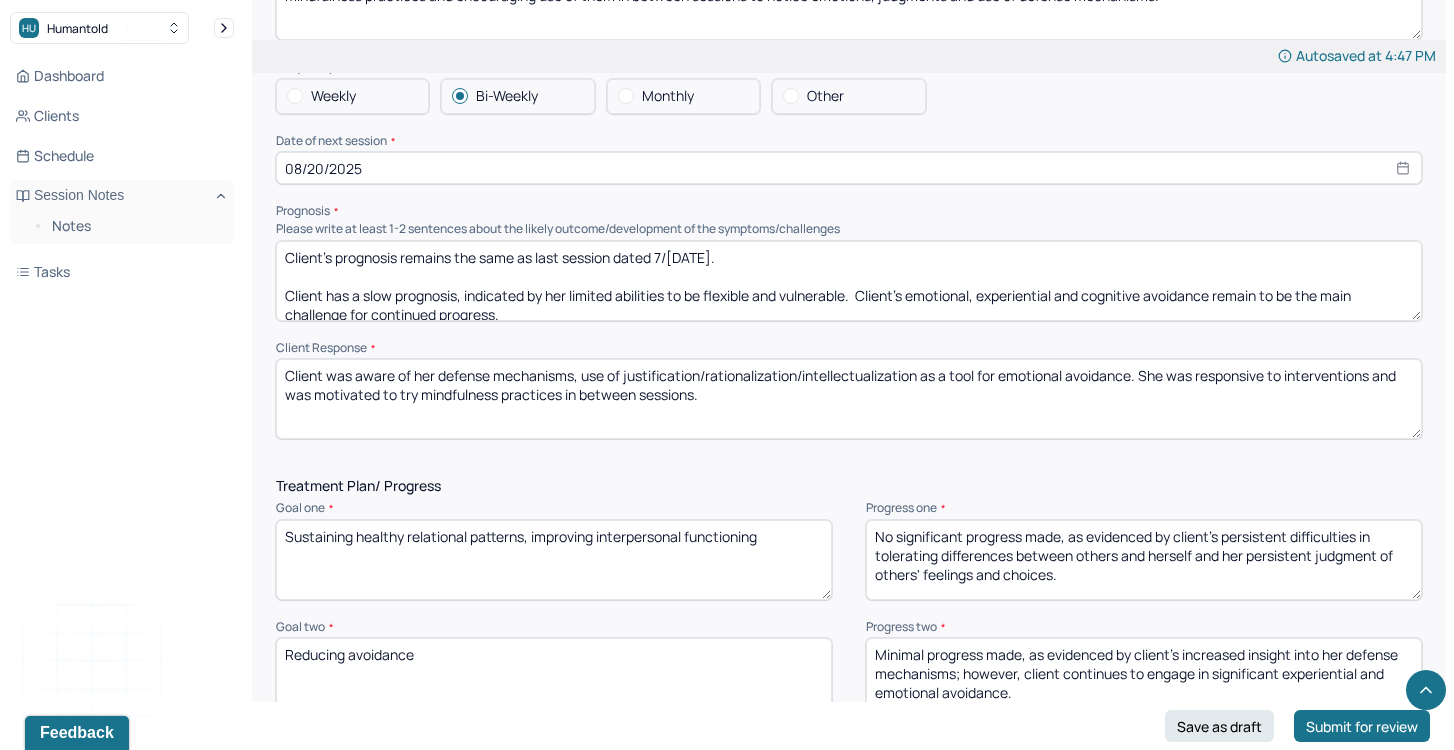 type on "AL" 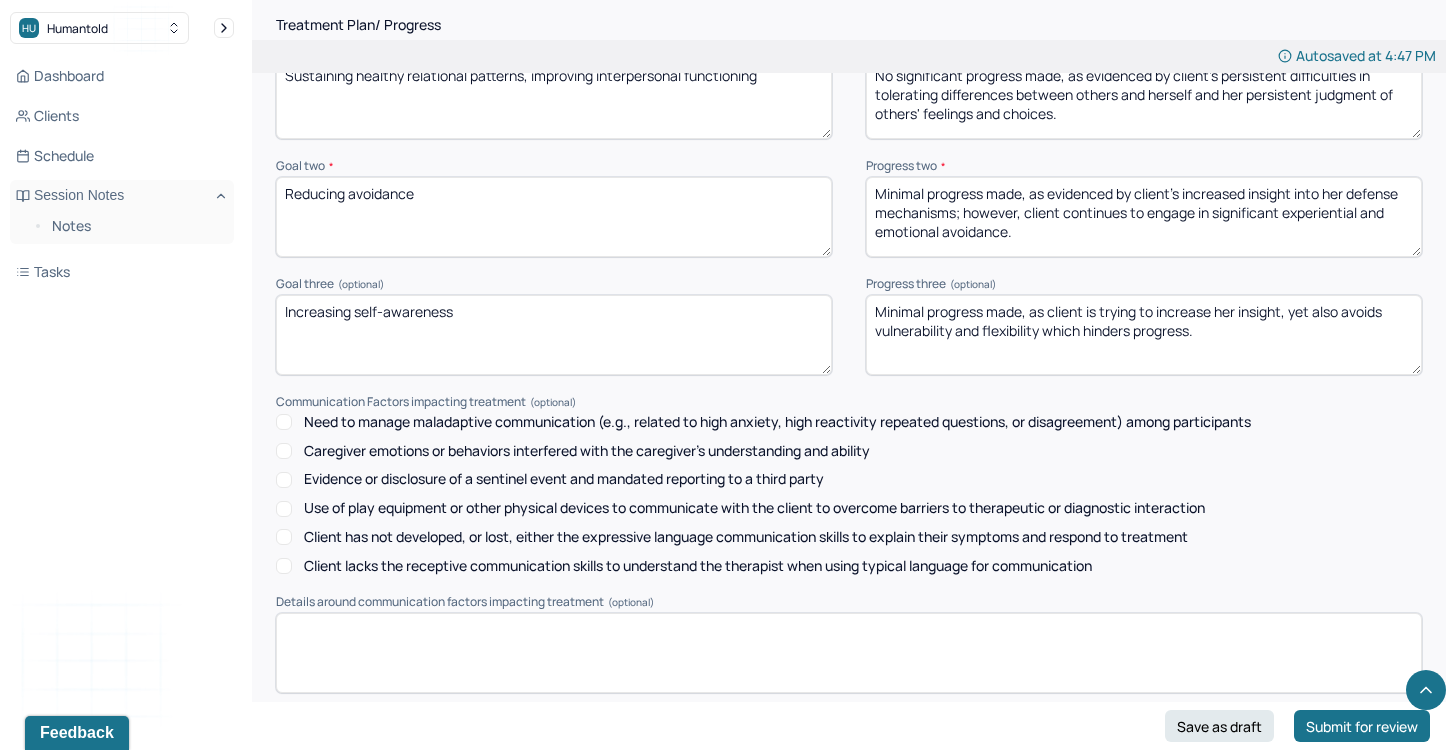 scroll, scrollTop: 2651, scrollLeft: 0, axis: vertical 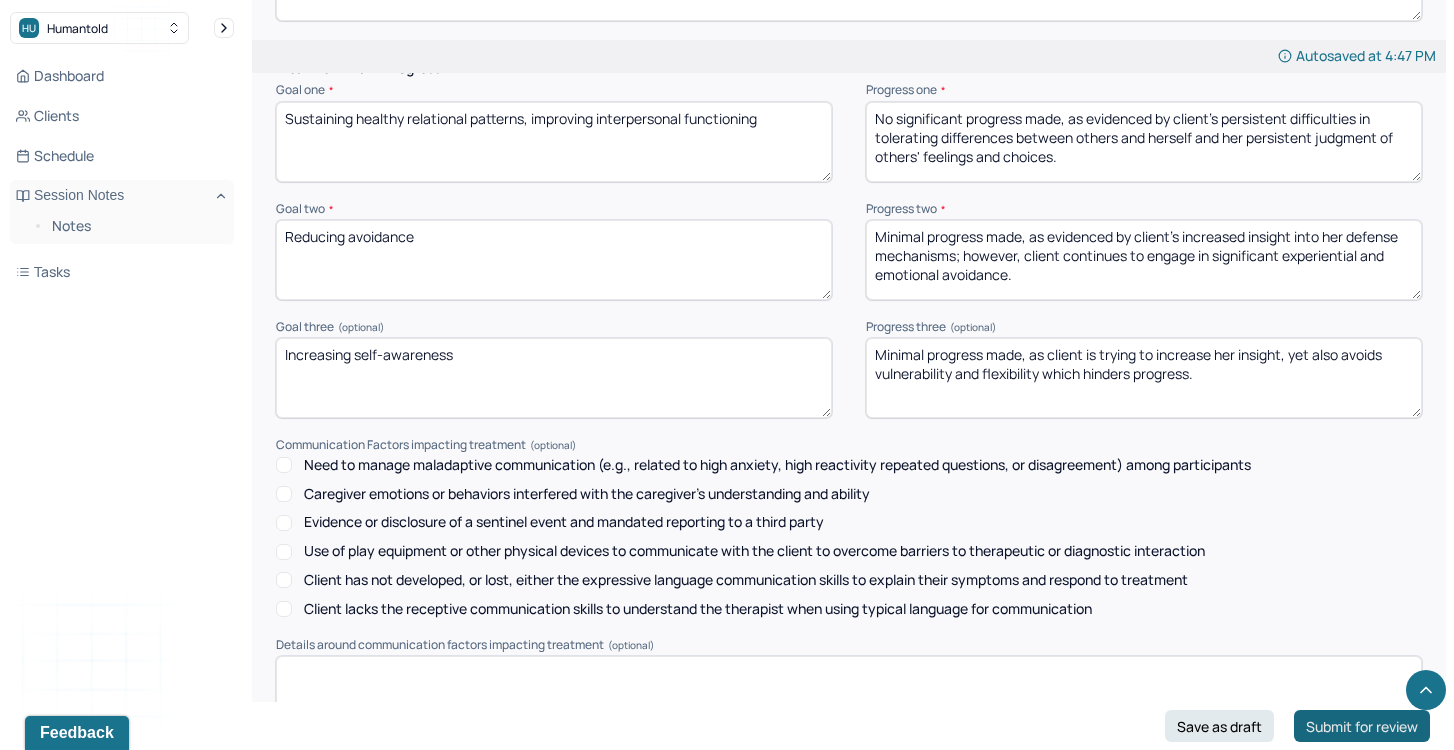 click on "Submit for review" at bounding box center [1362, 726] 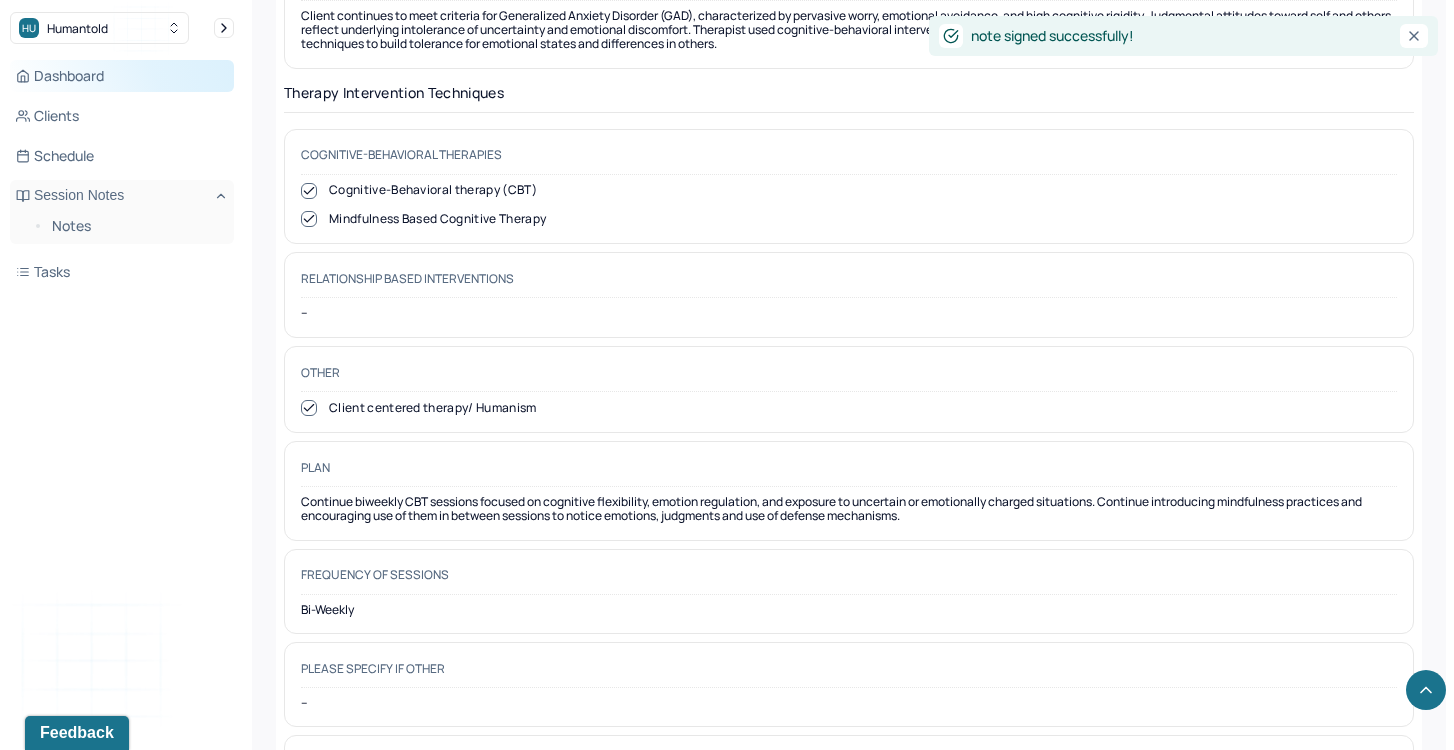 click on "Dashboard" at bounding box center (122, 76) 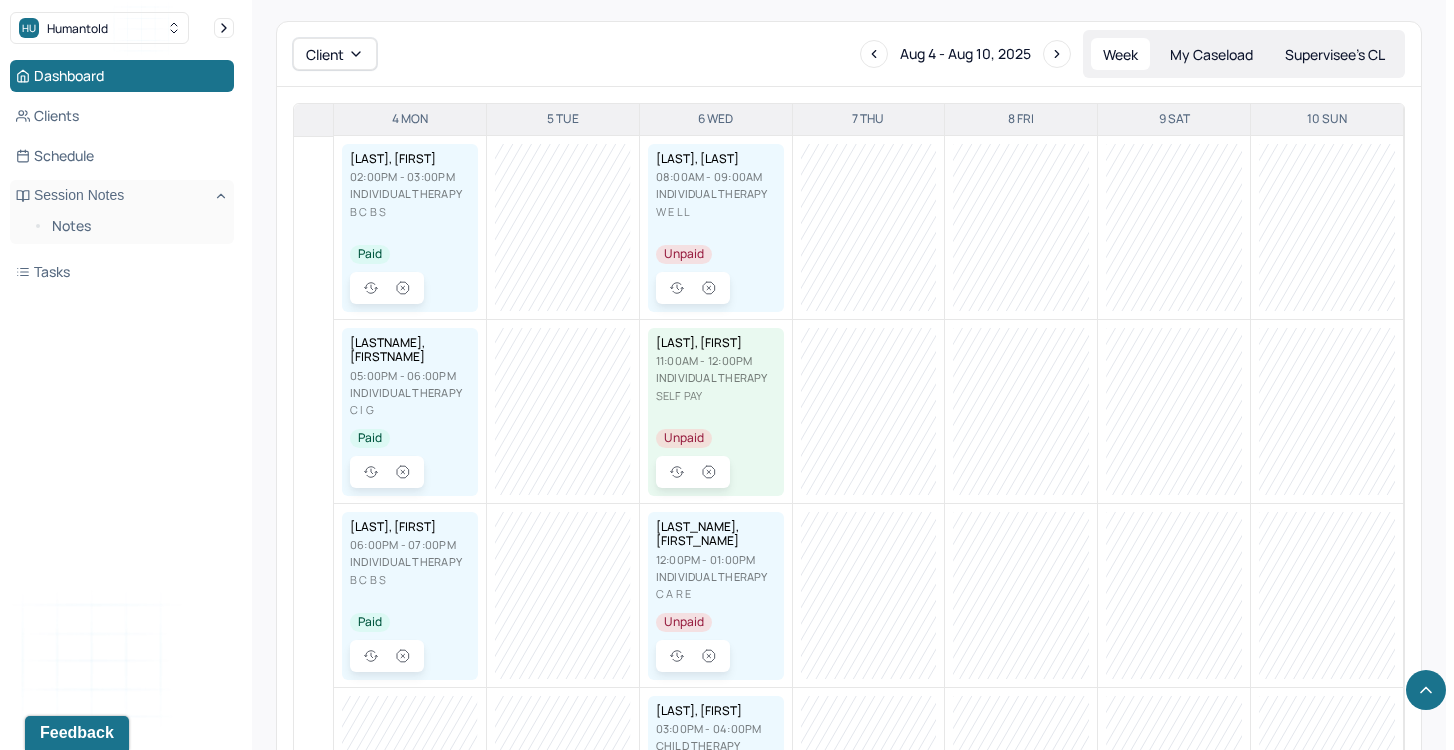 scroll, scrollTop: 658, scrollLeft: 0, axis: vertical 